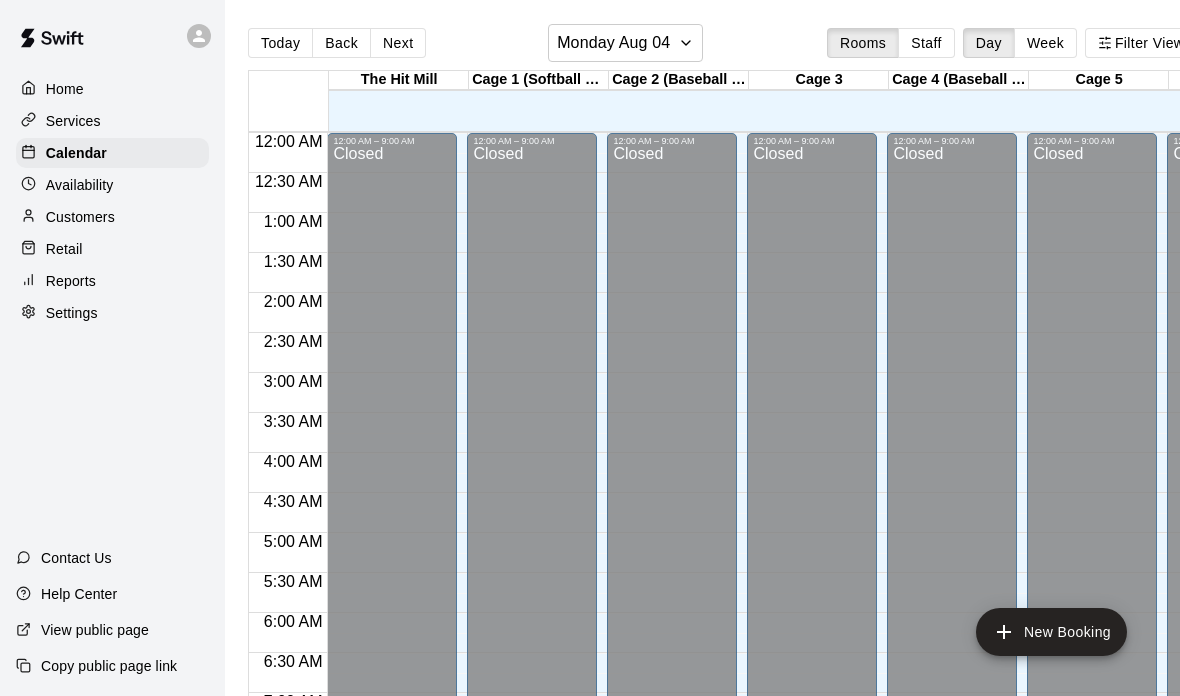 scroll, scrollTop: 0, scrollLeft: 0, axis: both 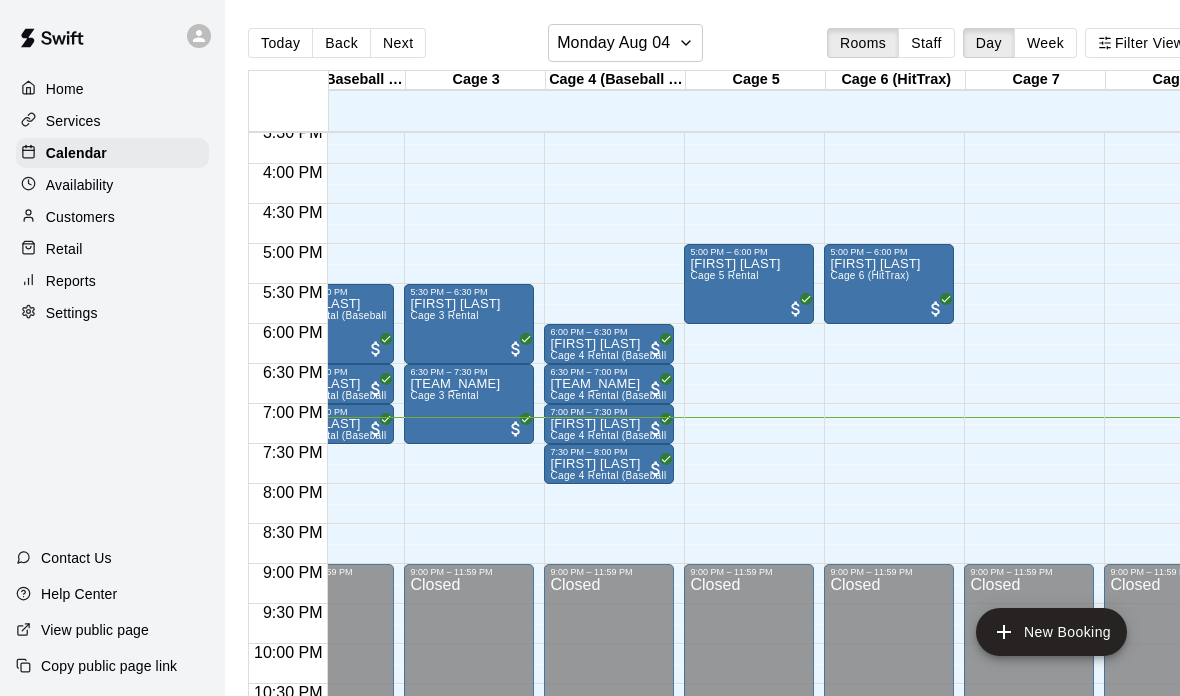 click on "Home Services Calendar Availability Customers Retail Reports Settings Contact Us Help Center View public page Copy public page link Today Back Next Monday Aug 04 Rooms Staff Day Week Filter View The Hit Mill  04 Mon Cage 1 (Softball Pitching Machine) 04 Mon Cage 2 (Baseball Pitching Machine) 04 Mon Cage 3 04 Mon Cage 4 (Baseball Pitching Machine) 04 Mon Cage 5  04 Mon Cage 6 (HitTrax)  04 Mon Cage 7 04 Mon Cage 8 04 Mon Cage 9 04 Mon Cage 10 04 Mon Weight Room 04 Mon Indoor MT Team Training  04 Mon Outdoor Practice Field  04 Mon 12:00 AM 12:30 AM 1:00 AM 1:30 AM 2:00 AM 2:30 AM 3:00 AM 3:30 AM 4:00 AM 4:30 AM 5:00 AM 5:30 AM 6:00 AM 6:30 AM 7:00 AM 7:30 AM 8:00 AM 8:30 AM 9:00 AM 9:30 AM 10:00 AM 10:30 AM 11:00 AM 11:30 AM 12:00 PM 12:30 PM 1:00 PM 1:30 PM 2:00 PM 2:30 PM 3:00 PM 3:30 PM 4:00 PM 4:30 PM 5:00 PM 5:30 PM 6:00 PM 6:30 PM 7:00 PM 7:30 PM 8:00 PM 8:30 PM 9:00 PM 9:30 PM 10:00 PM 10:30 PM 11:00 PM 11:30 PM 12:00 AM – 9:00 AM Closed 12:00 PM – 1:00 PM Nolan Sherick  3:00 PM – 4:00 PM 0 0 0 0 0" at bounding box center [590, 364] 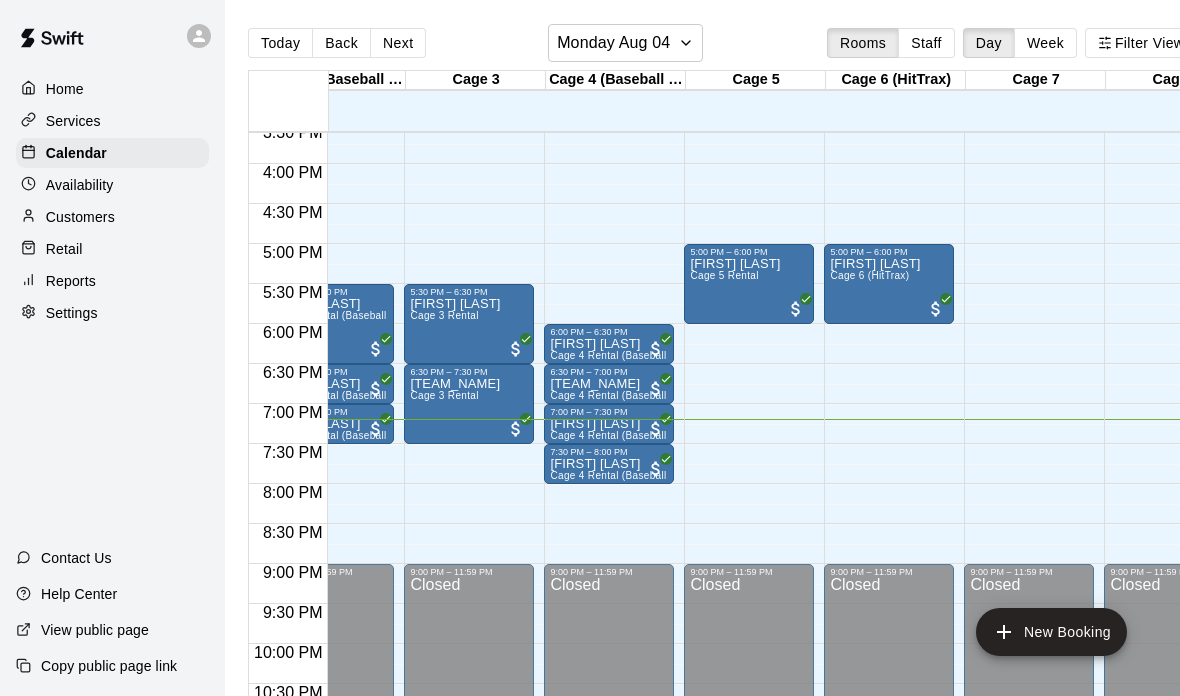 scroll, scrollTop: 1264, scrollLeft: 235, axis: both 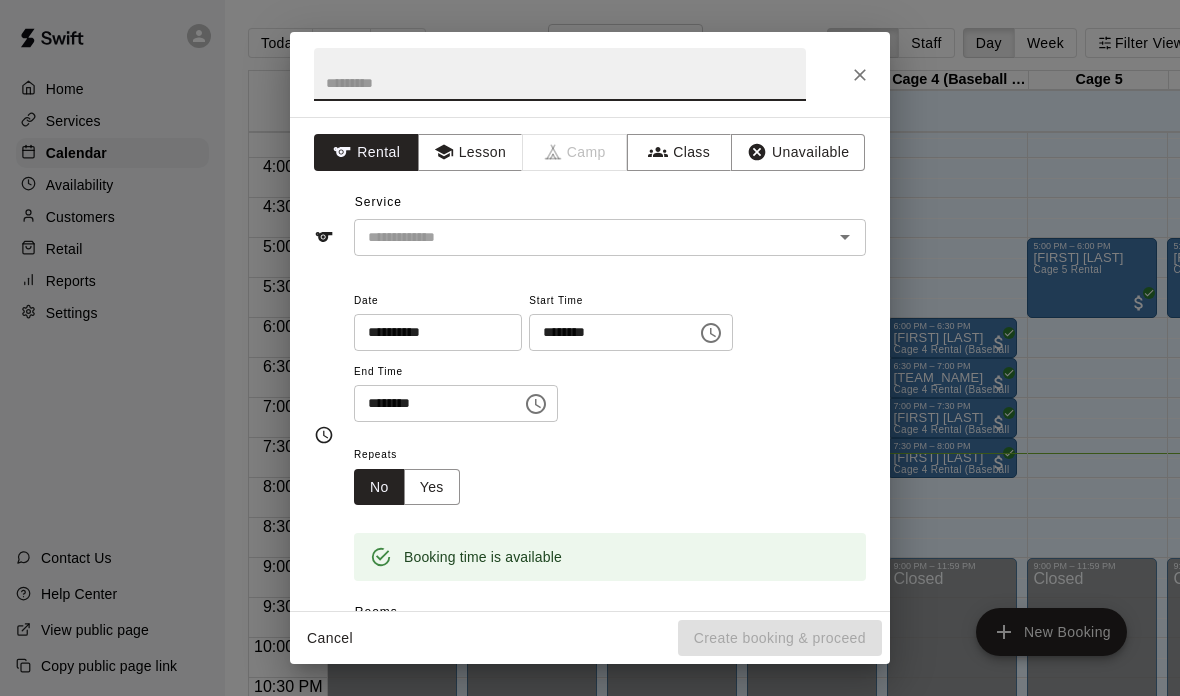 click 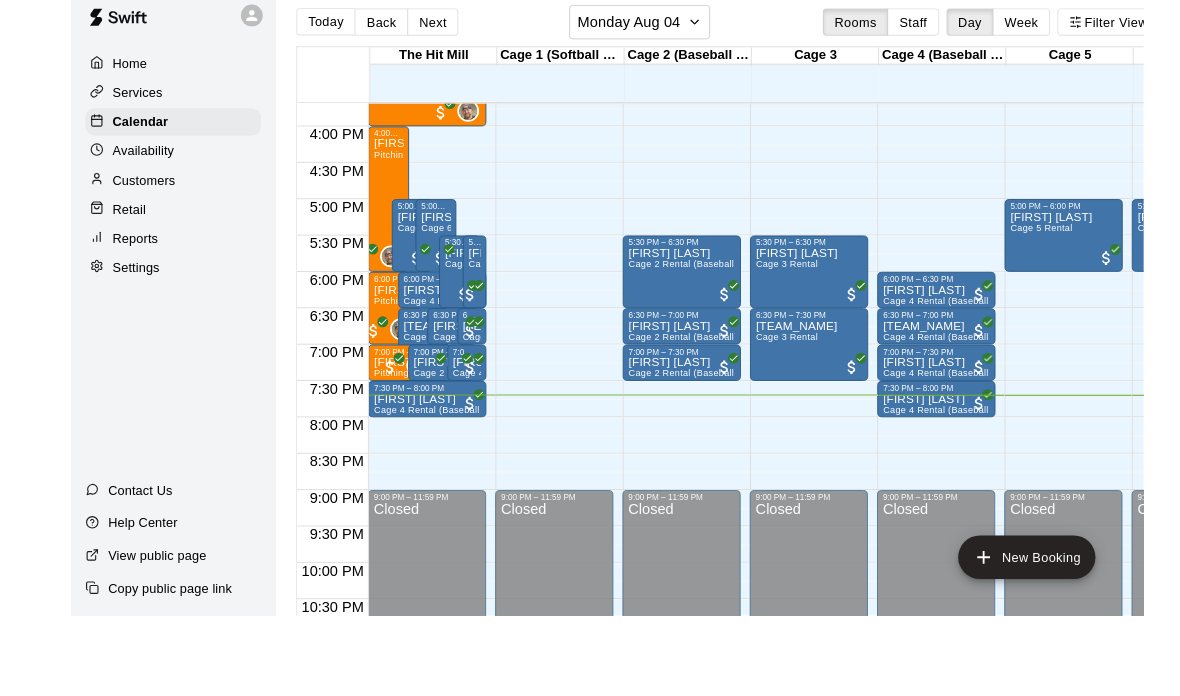 scroll, scrollTop: 88, scrollLeft: 0, axis: vertical 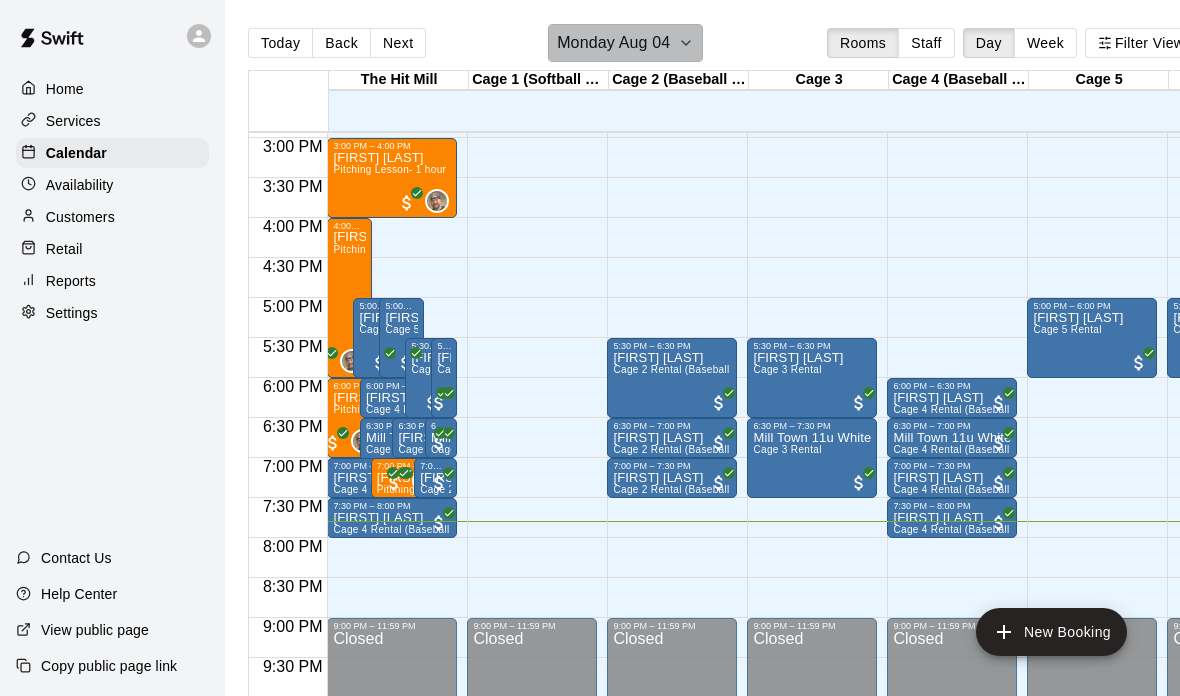 click on "Monday Aug 04" at bounding box center [613, 43] 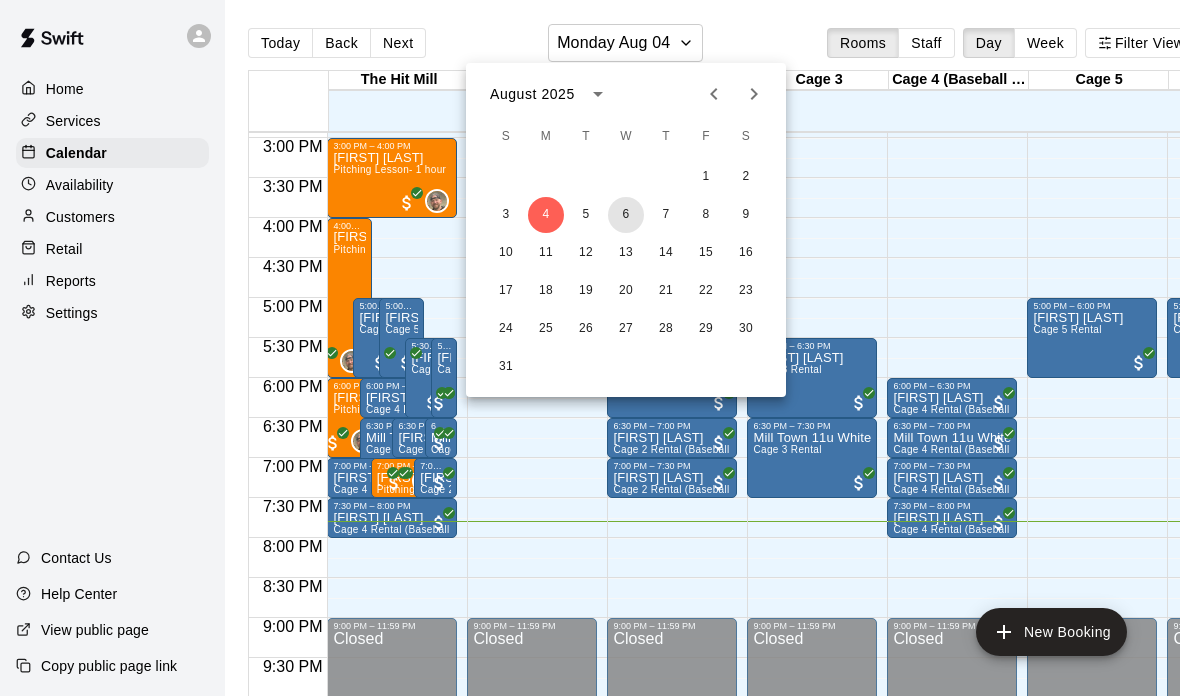 click on "6" at bounding box center [626, 215] 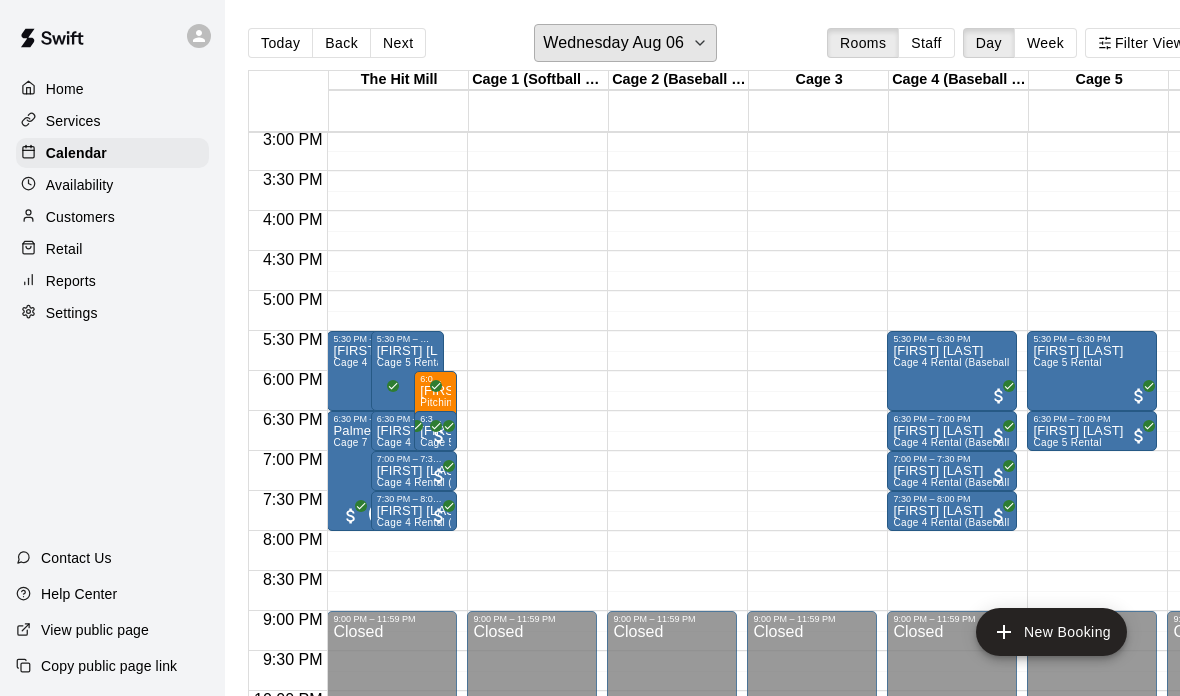 scroll, scrollTop: 1188, scrollLeft: 1, axis: both 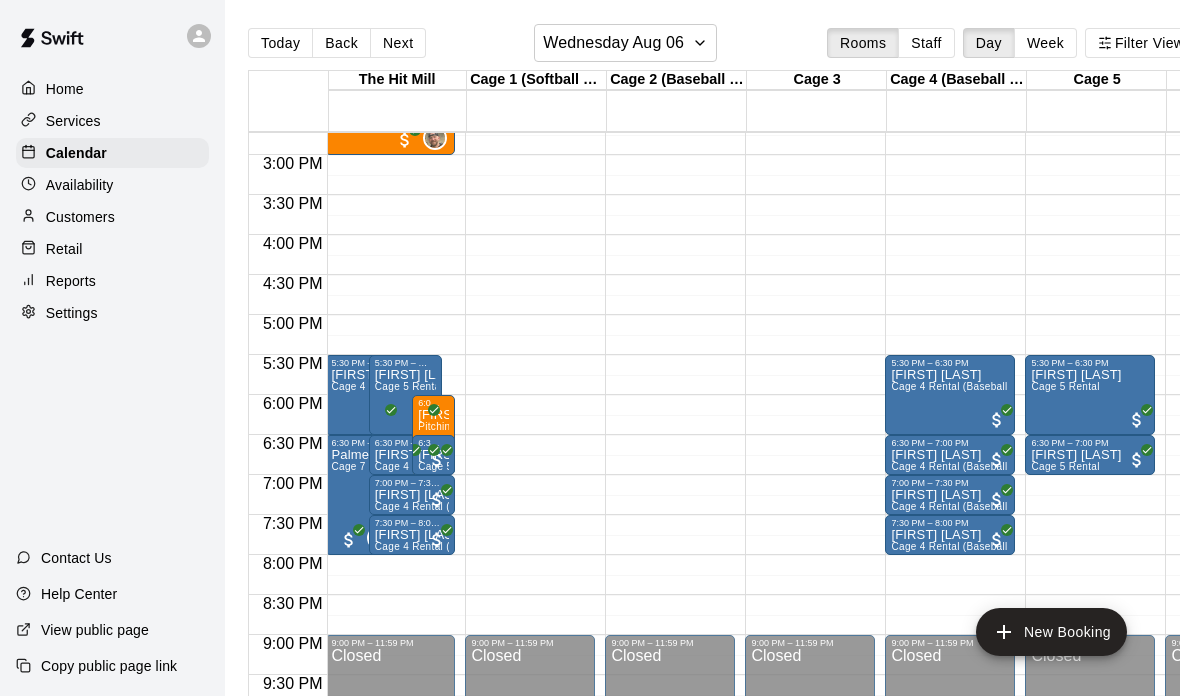 click on "12:00 AM – 9:00 AM Closed 9:00 PM – 11:59 PM Closed" at bounding box center [670, -85] 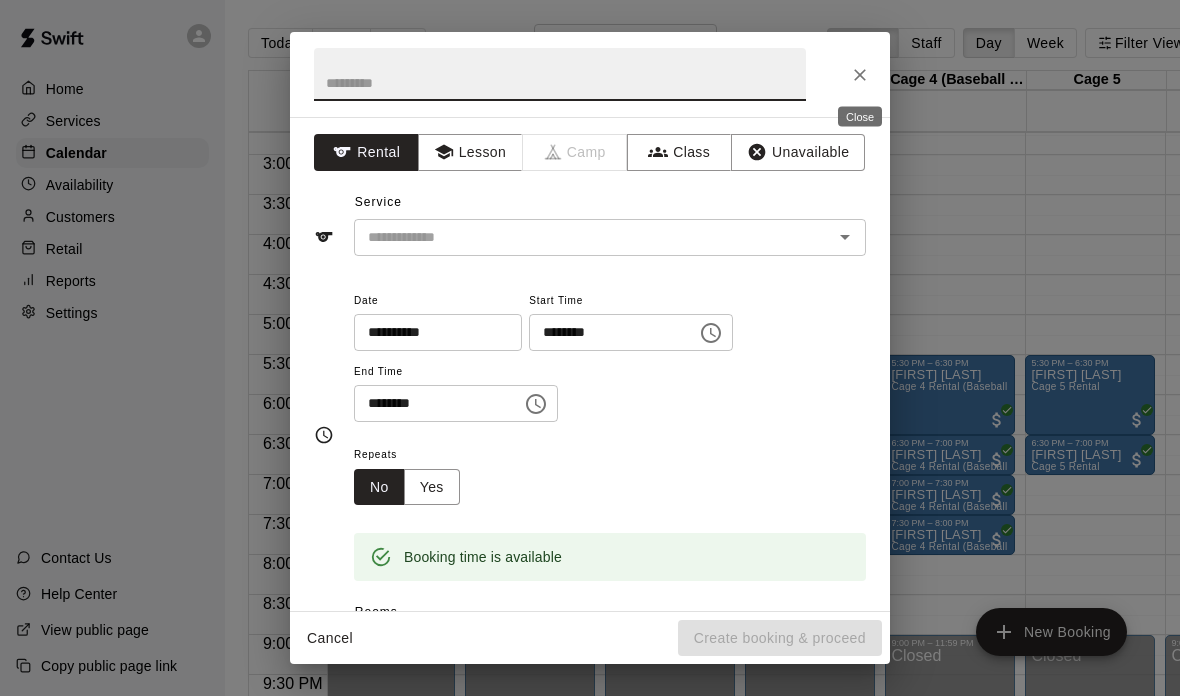 click 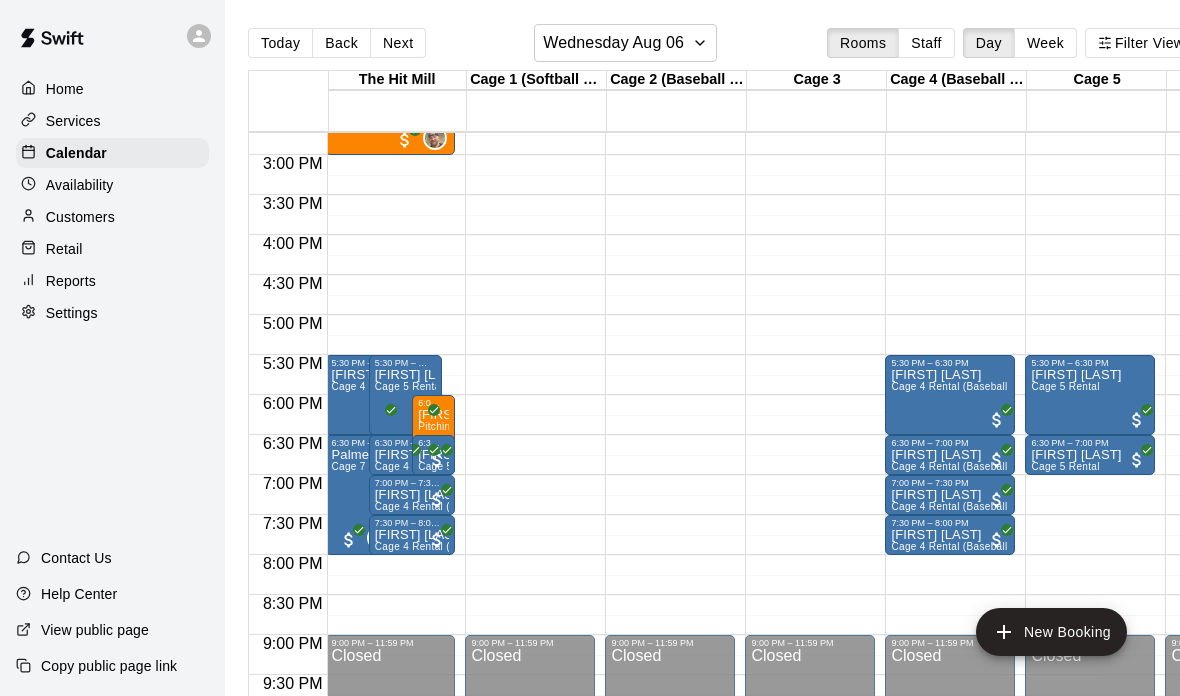 click on "12:00 AM – 9:00 AM Closed 9:00 PM – 11:59 PM Closed" at bounding box center (670, -85) 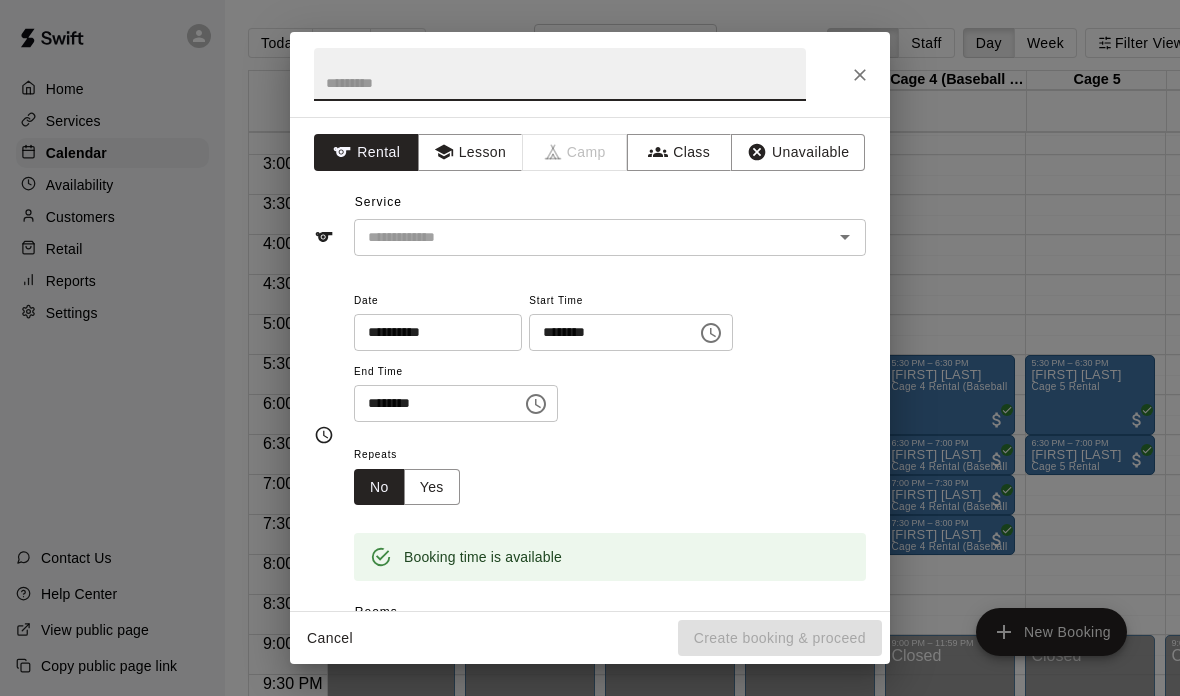 click on "********" at bounding box center (431, 403) 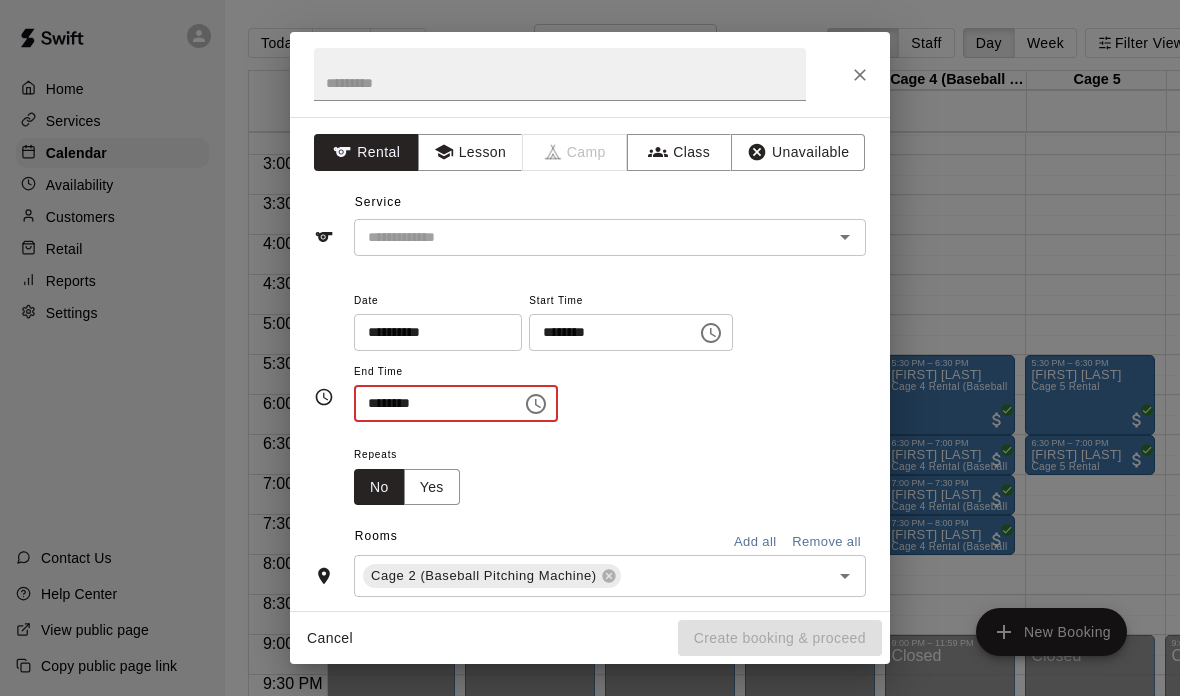 click on "********" at bounding box center [431, 403] 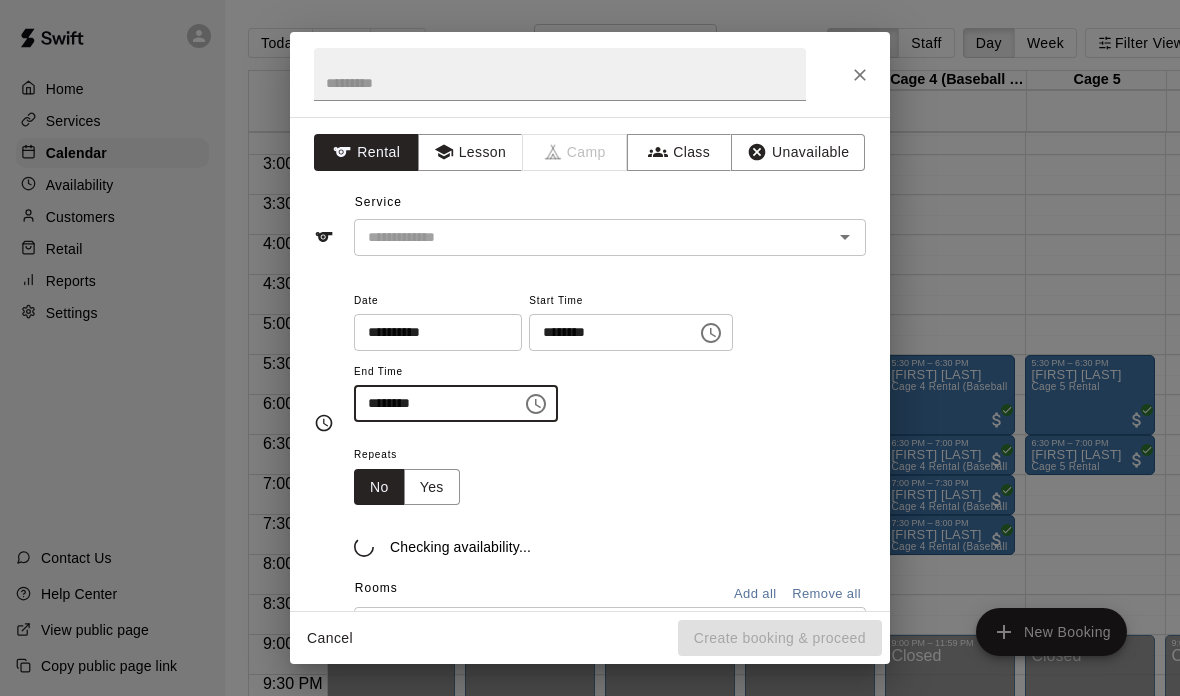 type on "********" 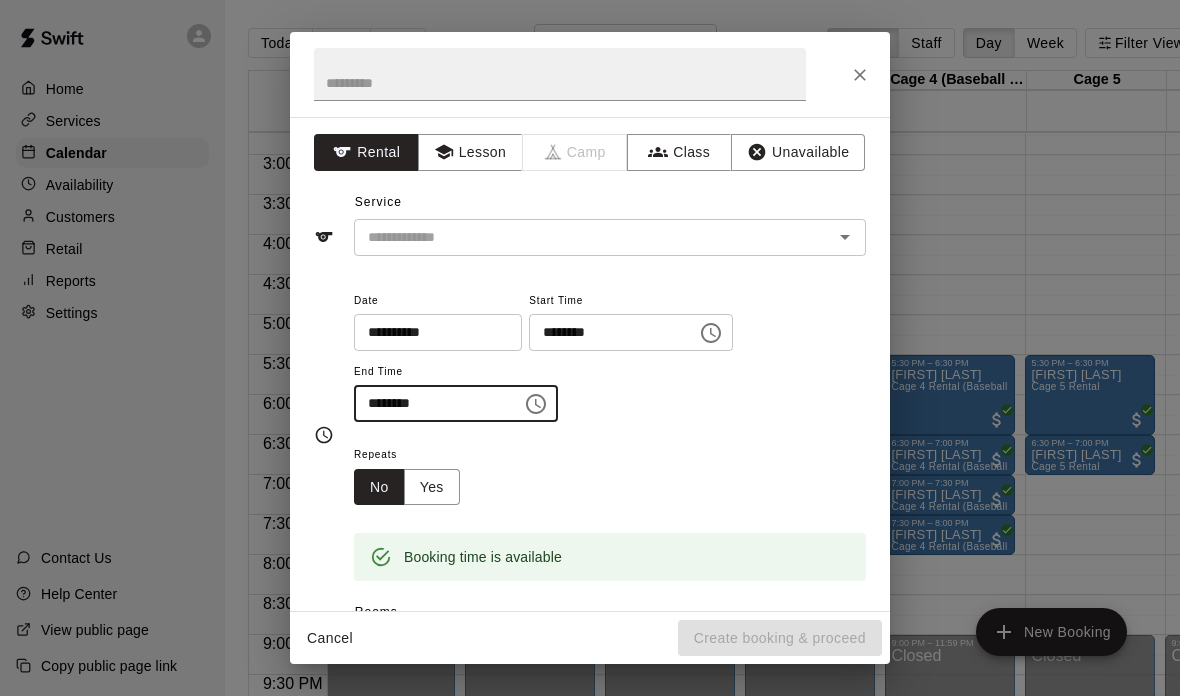 click on "**********" at bounding box center (610, 365) 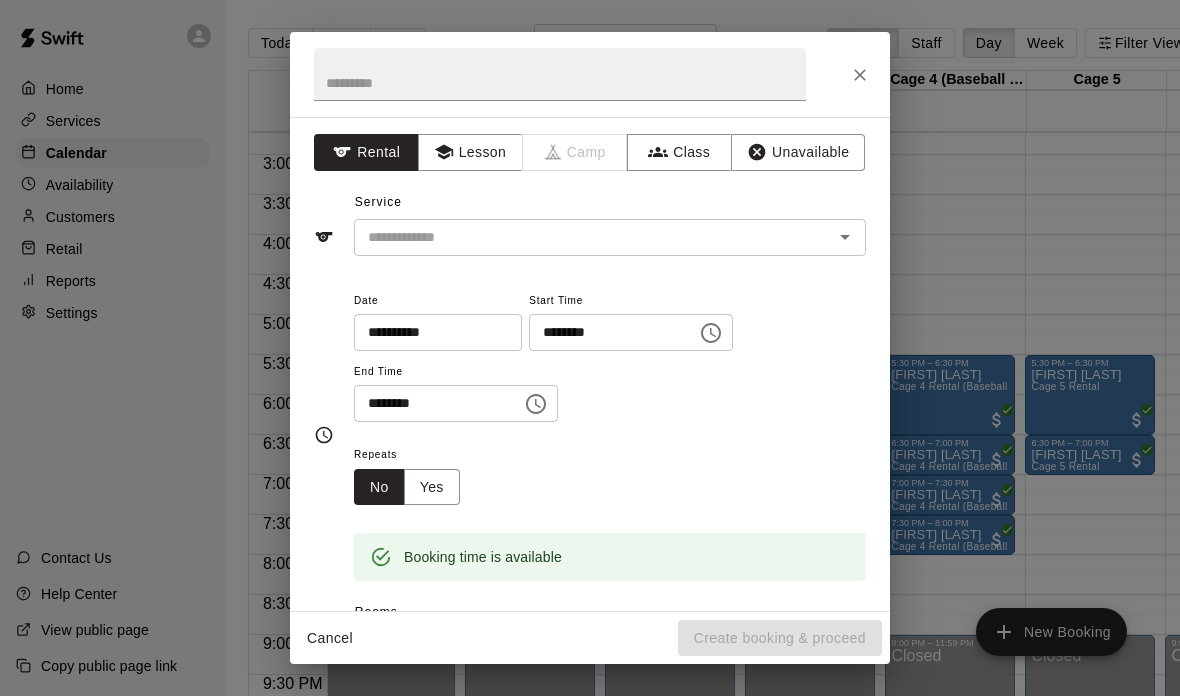 click at bounding box center (580, 237) 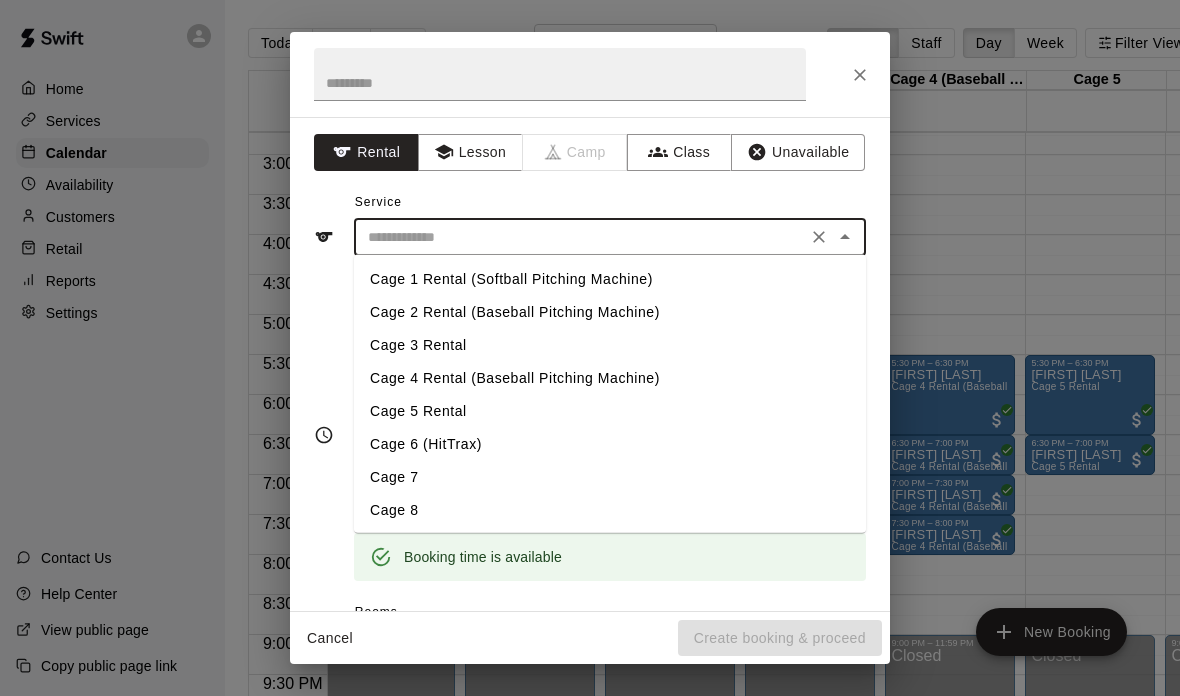 click 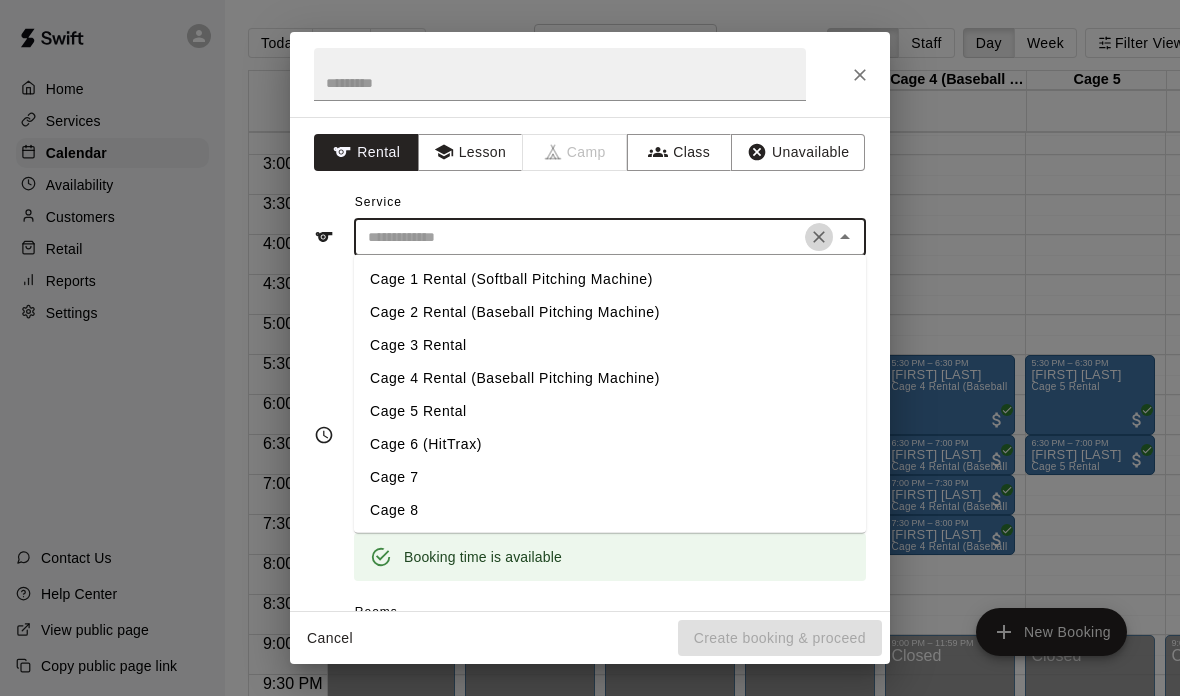 click 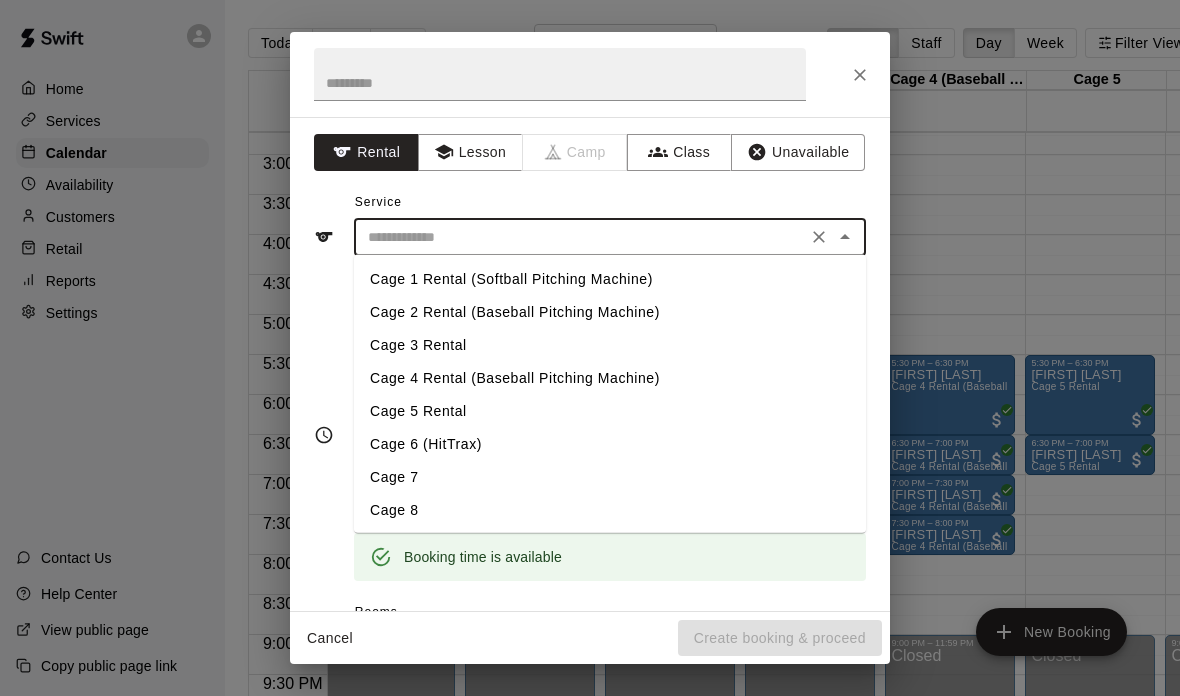 click 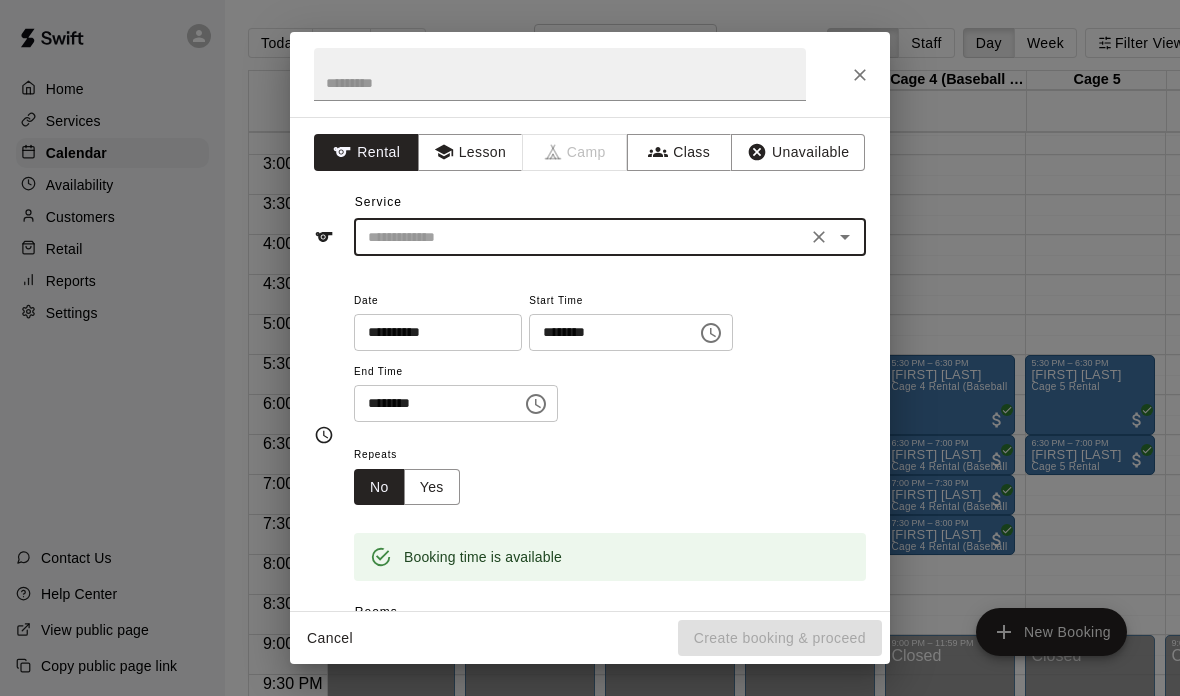 scroll, scrollTop: 0, scrollLeft: 0, axis: both 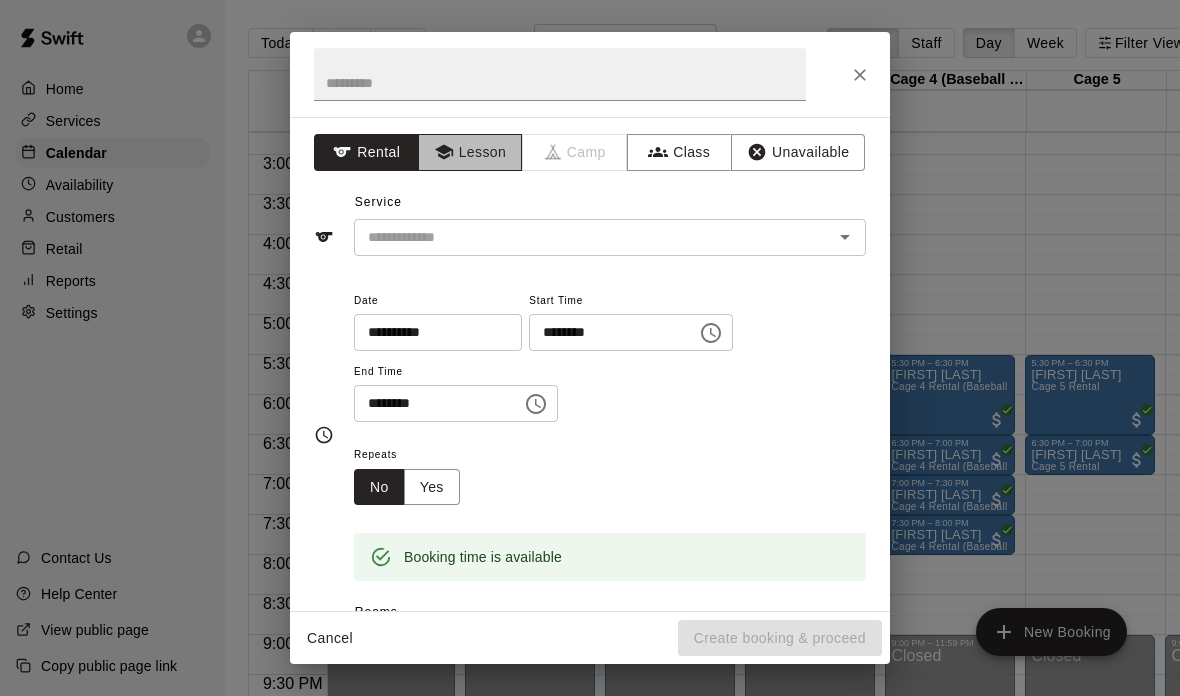 click on "Lesson" at bounding box center (470, 152) 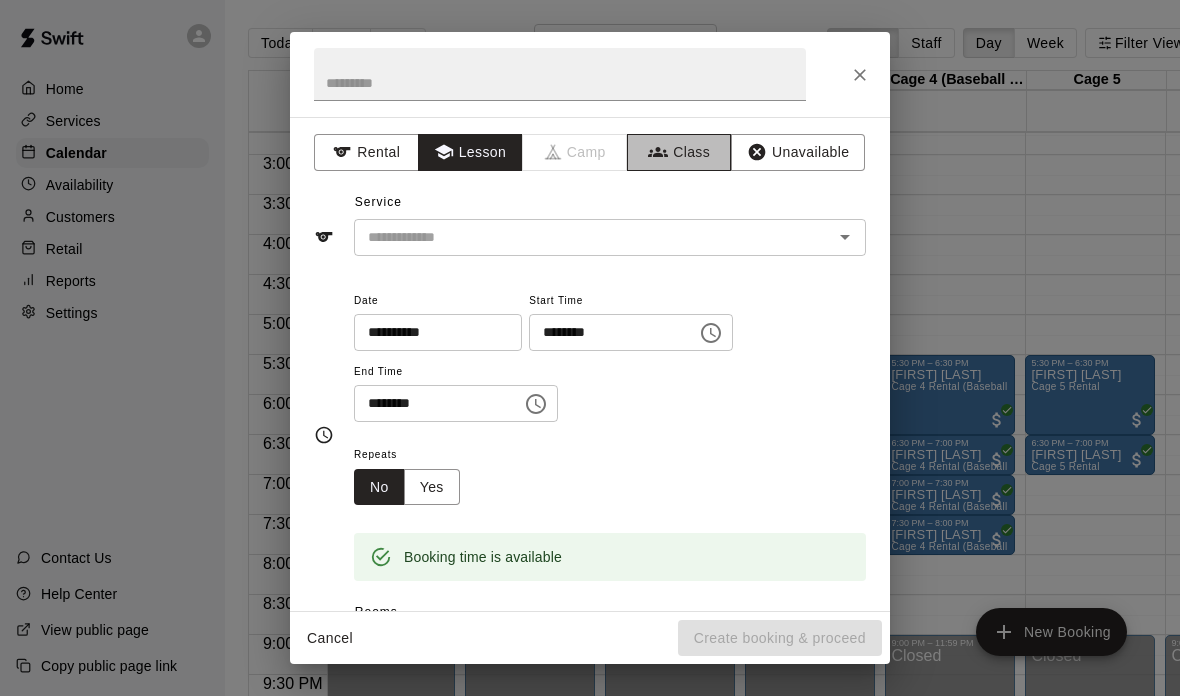click on "Class" at bounding box center (679, 152) 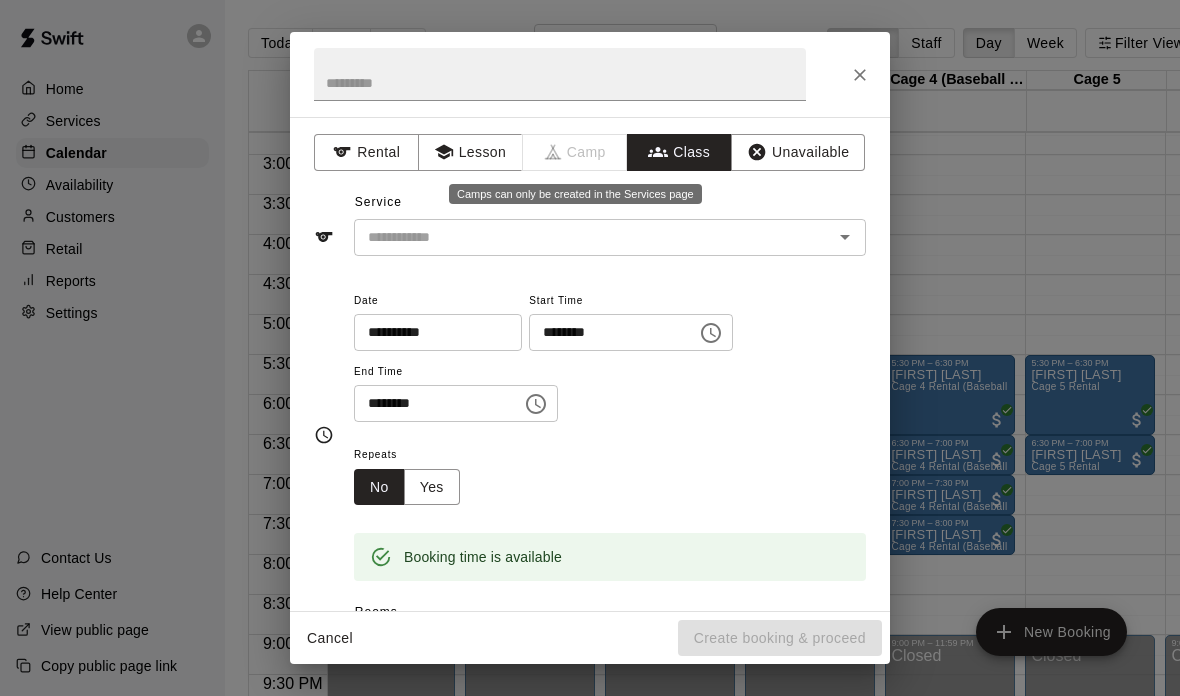 click on "Camp" at bounding box center (575, 152) 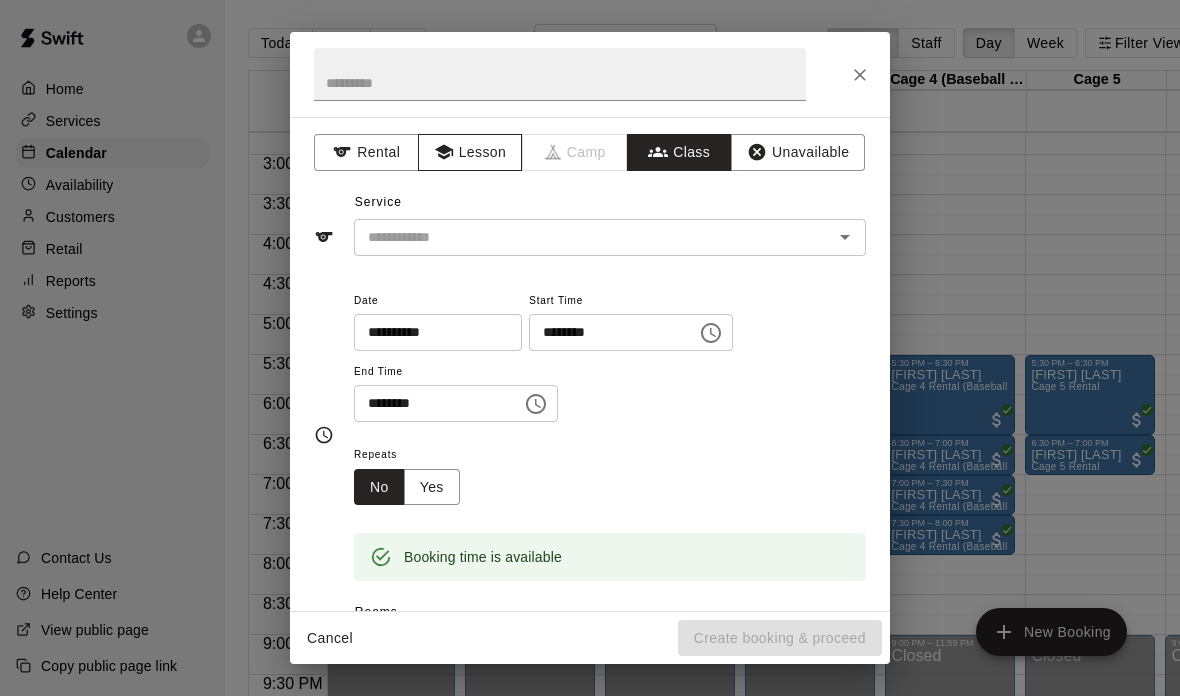 click on "Lesson" at bounding box center (470, 152) 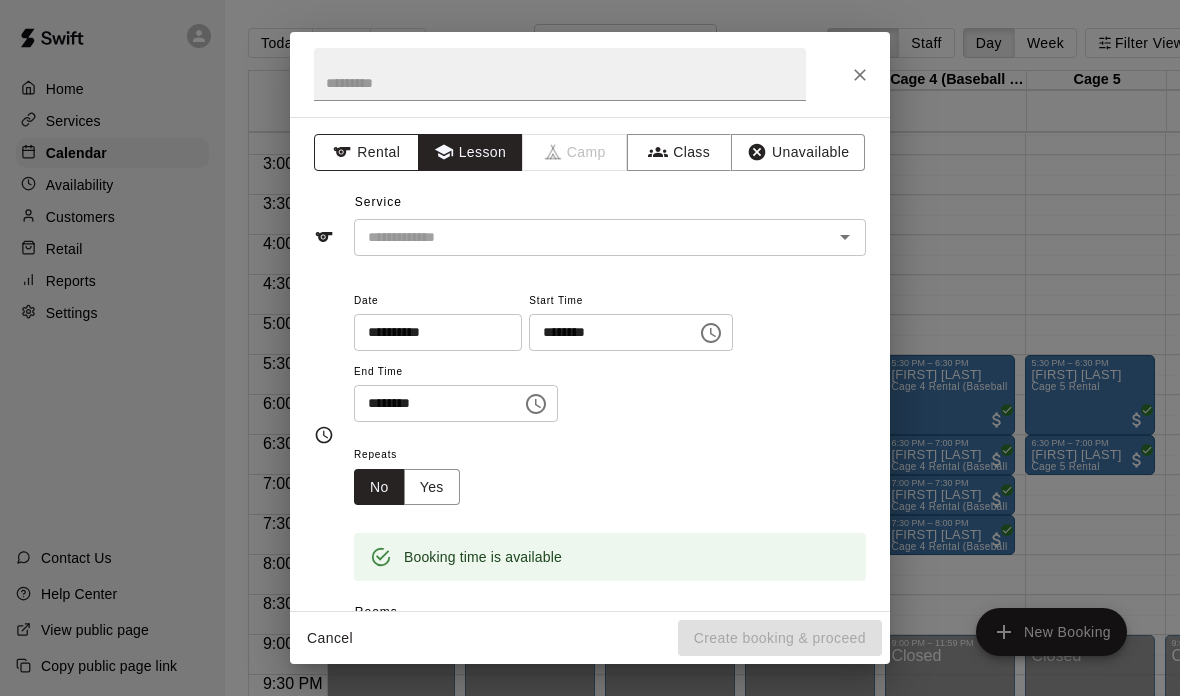 click on "Rental" at bounding box center (366, 152) 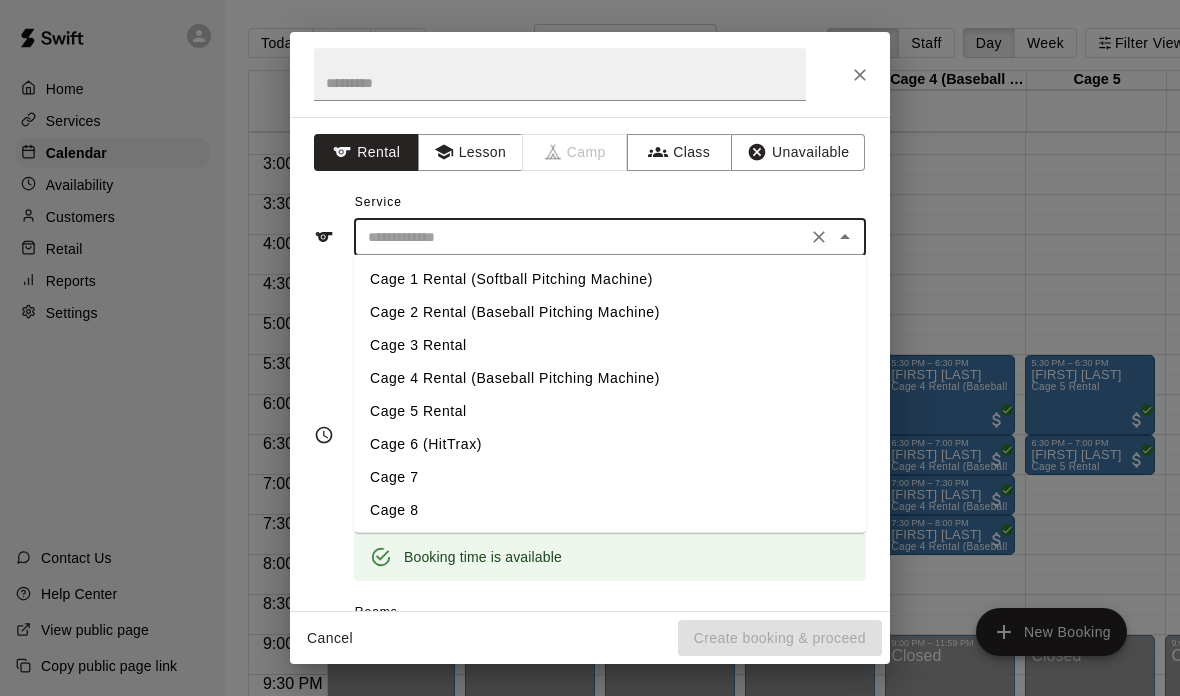 click at bounding box center [580, 237] 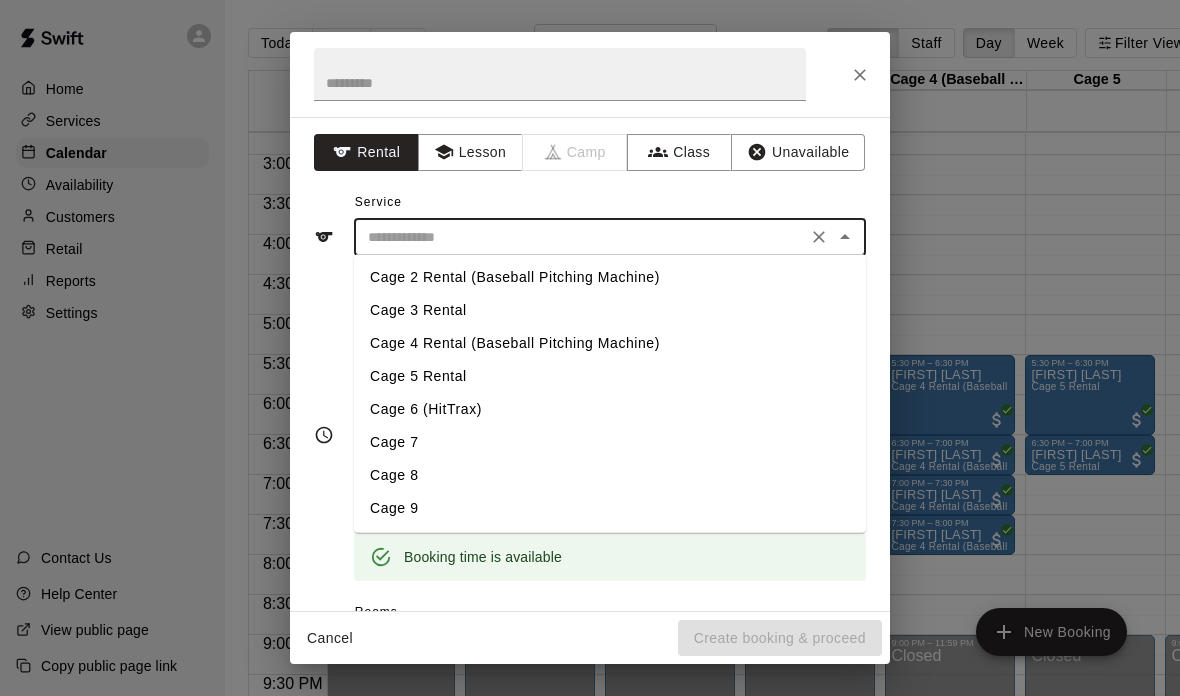 scroll, scrollTop: 11, scrollLeft: 0, axis: vertical 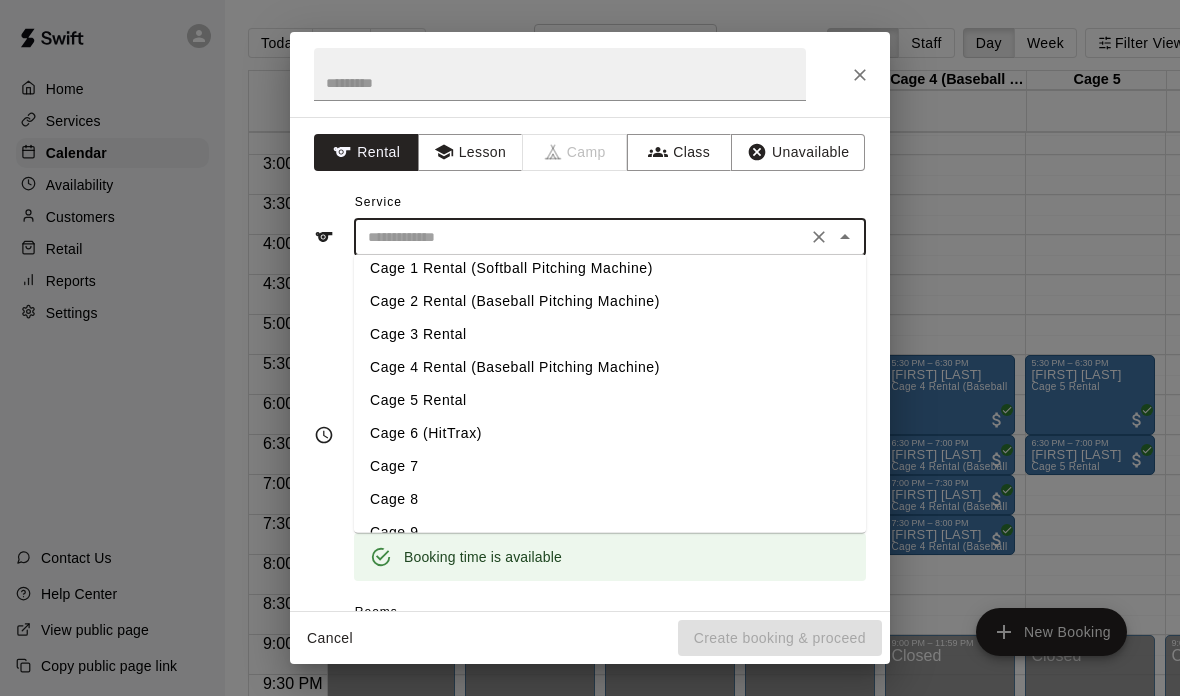 click on "Cage 2 Rental (Baseball Pitching Machine)" at bounding box center (610, 301) 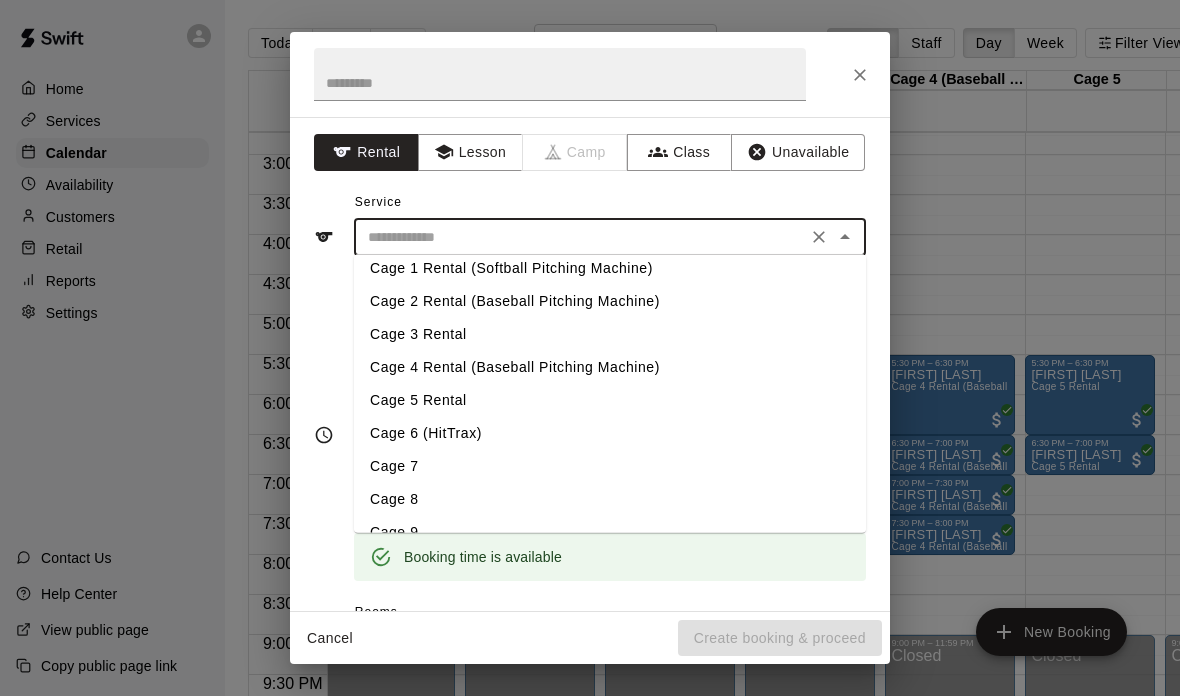 type on "**********" 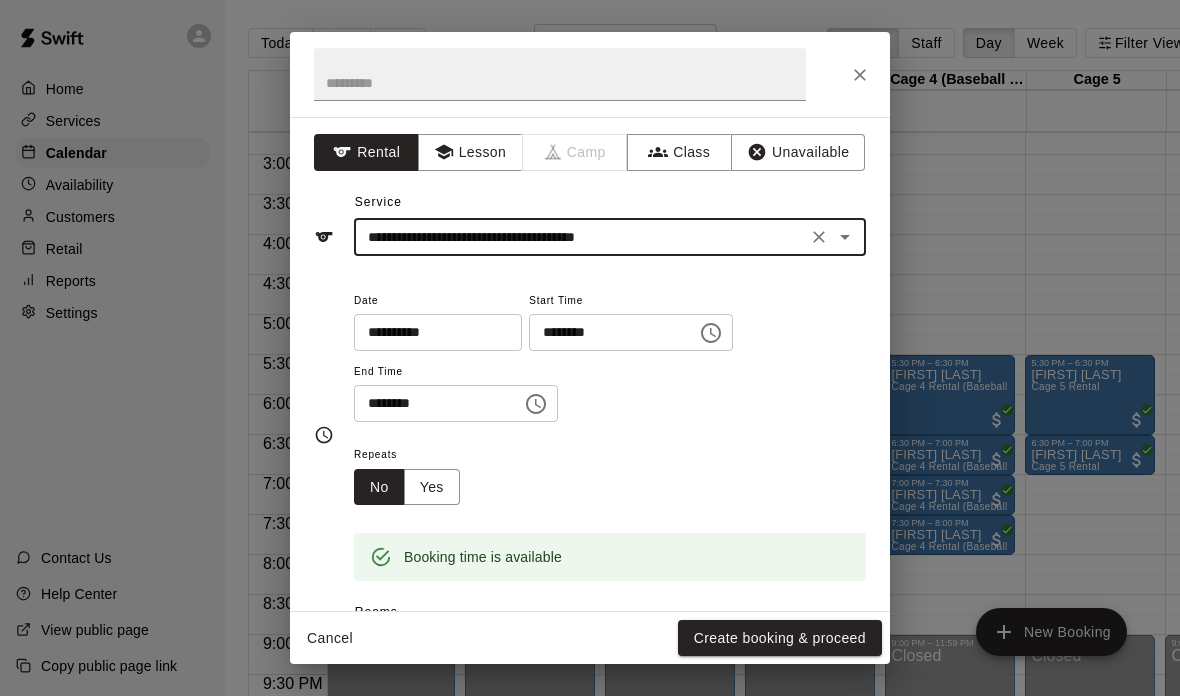 click on "********" at bounding box center [606, 332] 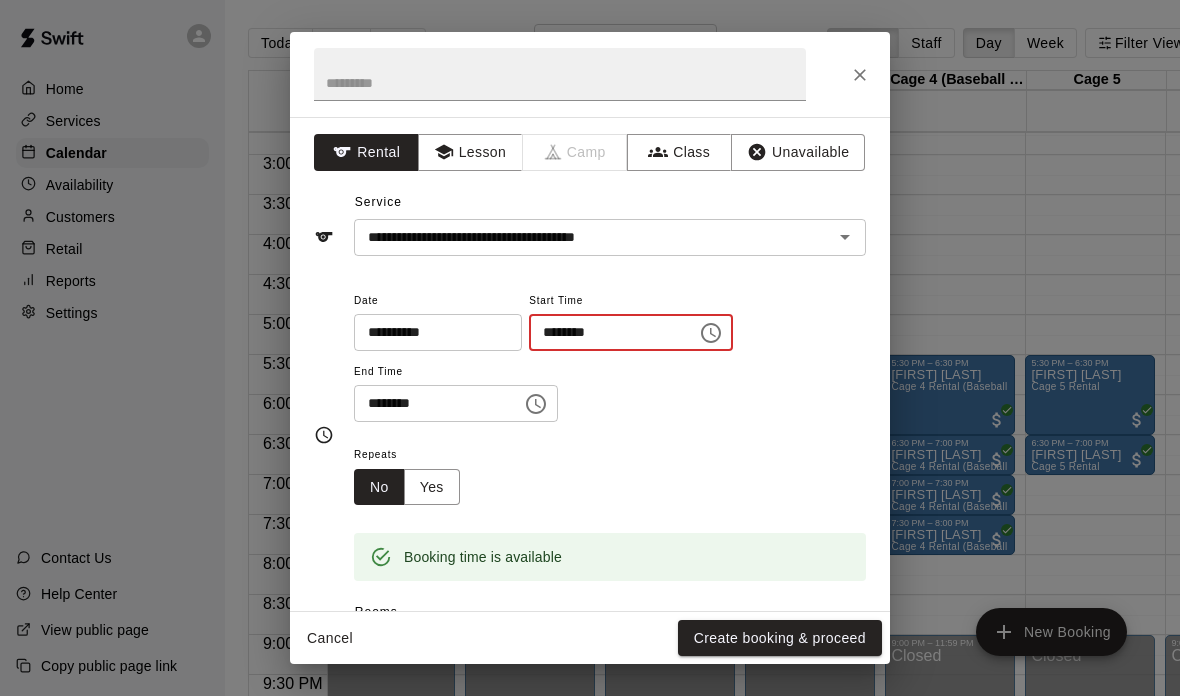 type on "********" 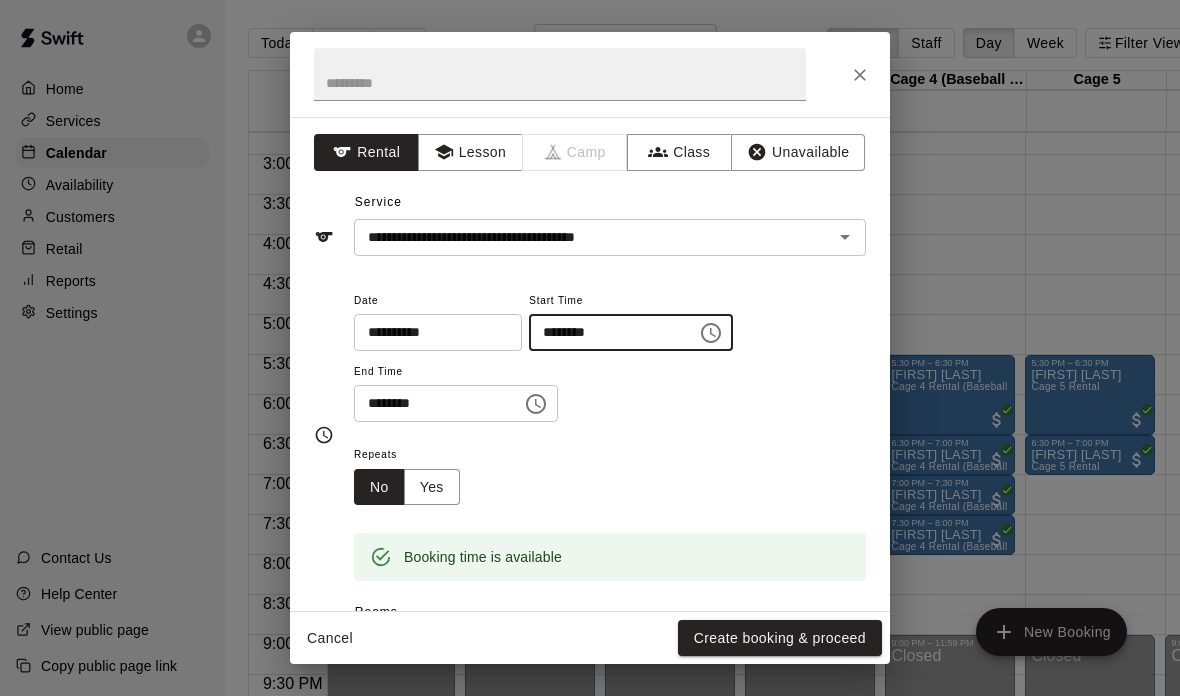 click on "**********" at bounding box center [610, 365] 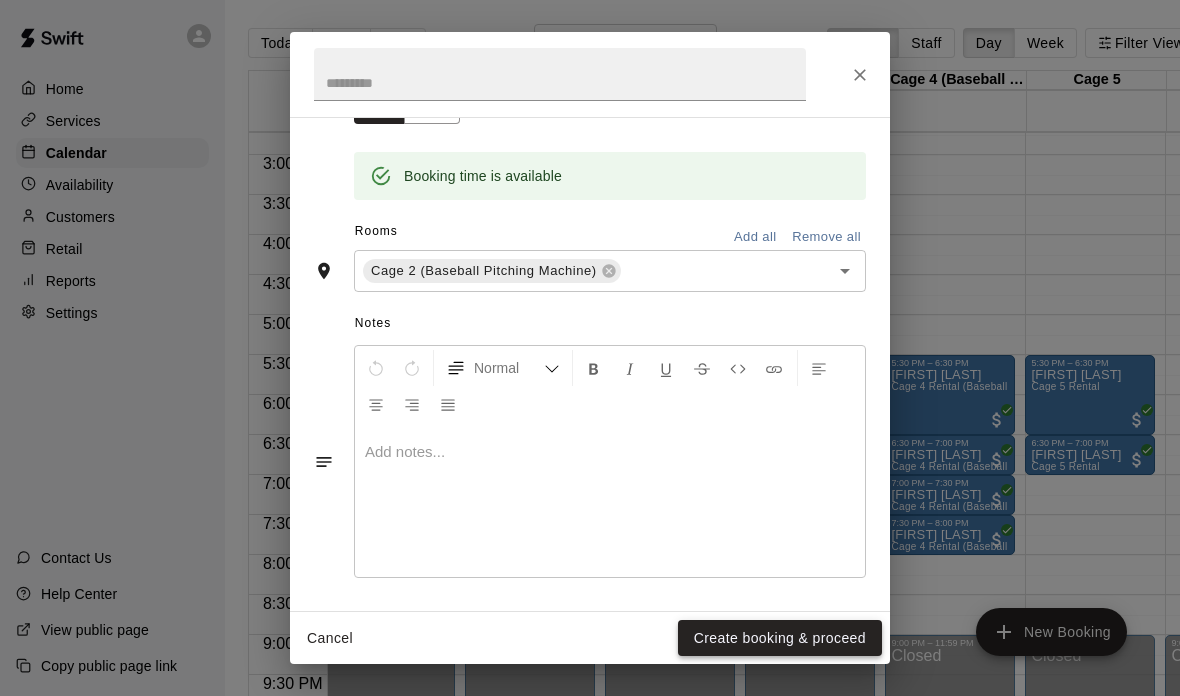 scroll, scrollTop: 380, scrollLeft: 0, axis: vertical 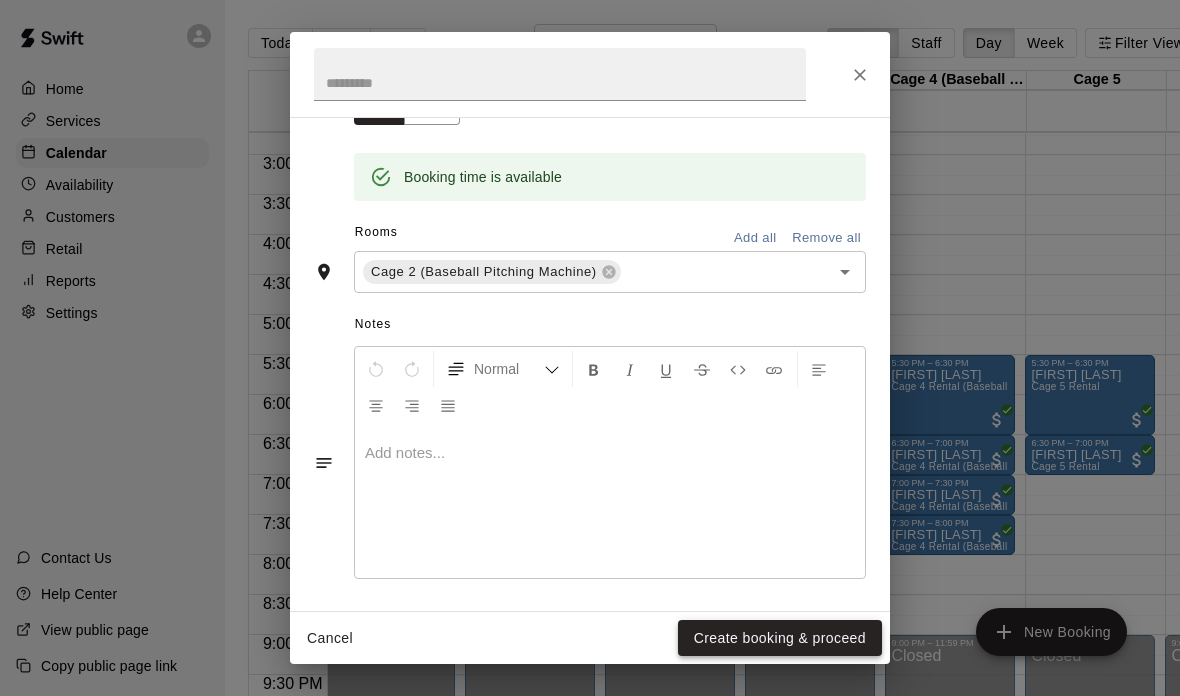 click on "Create booking & proceed" at bounding box center [780, 638] 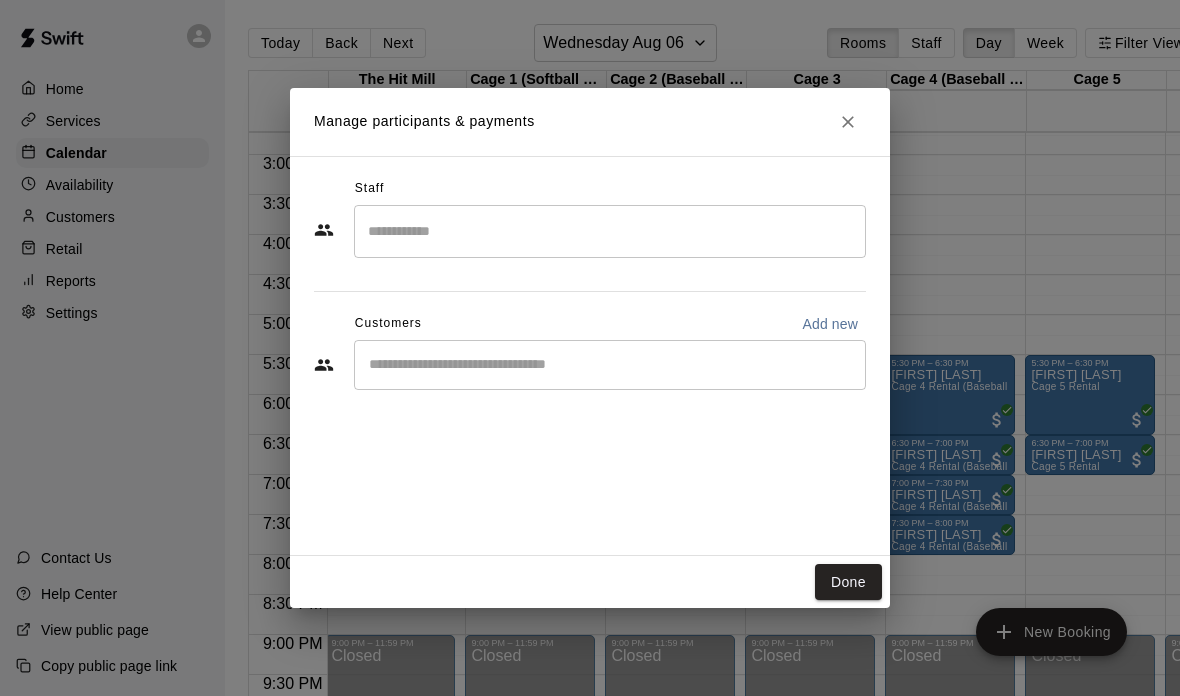 click on "​" at bounding box center [610, 365] 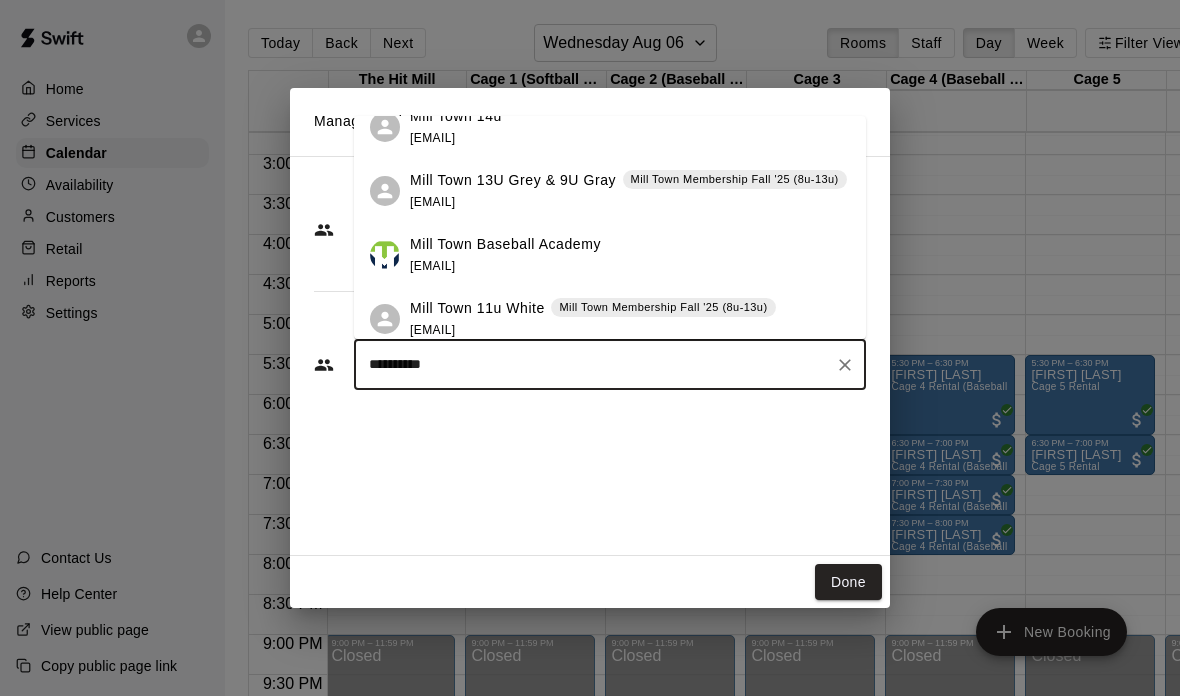 scroll, scrollTop: 0, scrollLeft: 0, axis: both 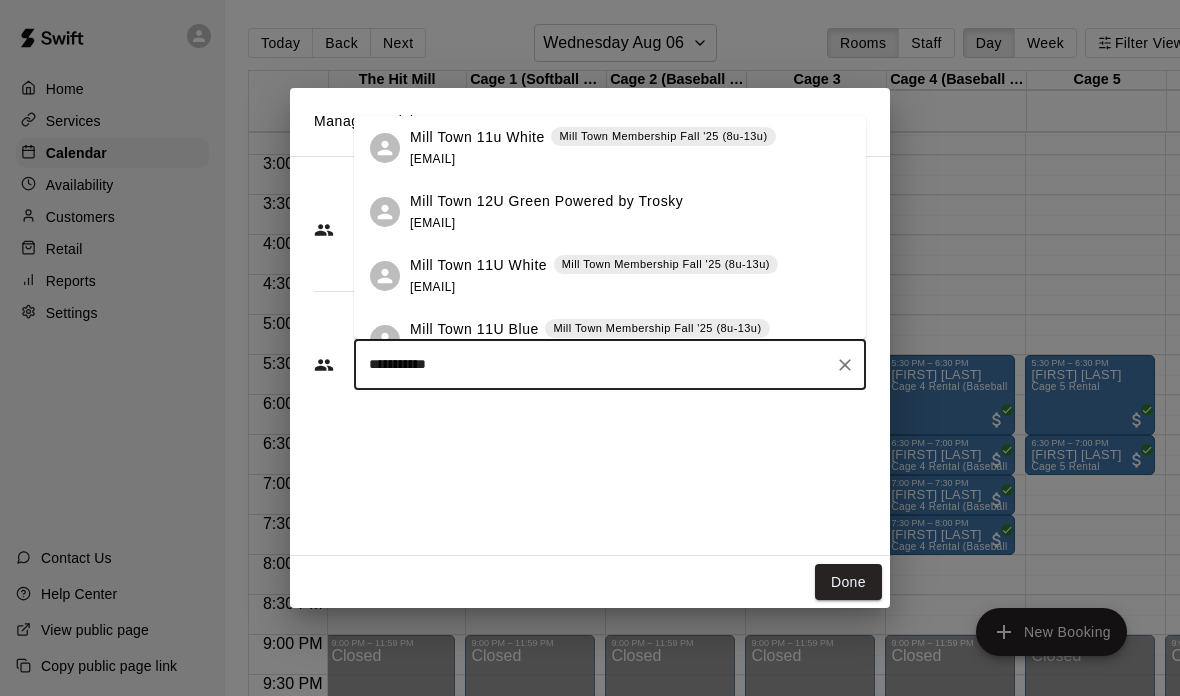 type on "**********" 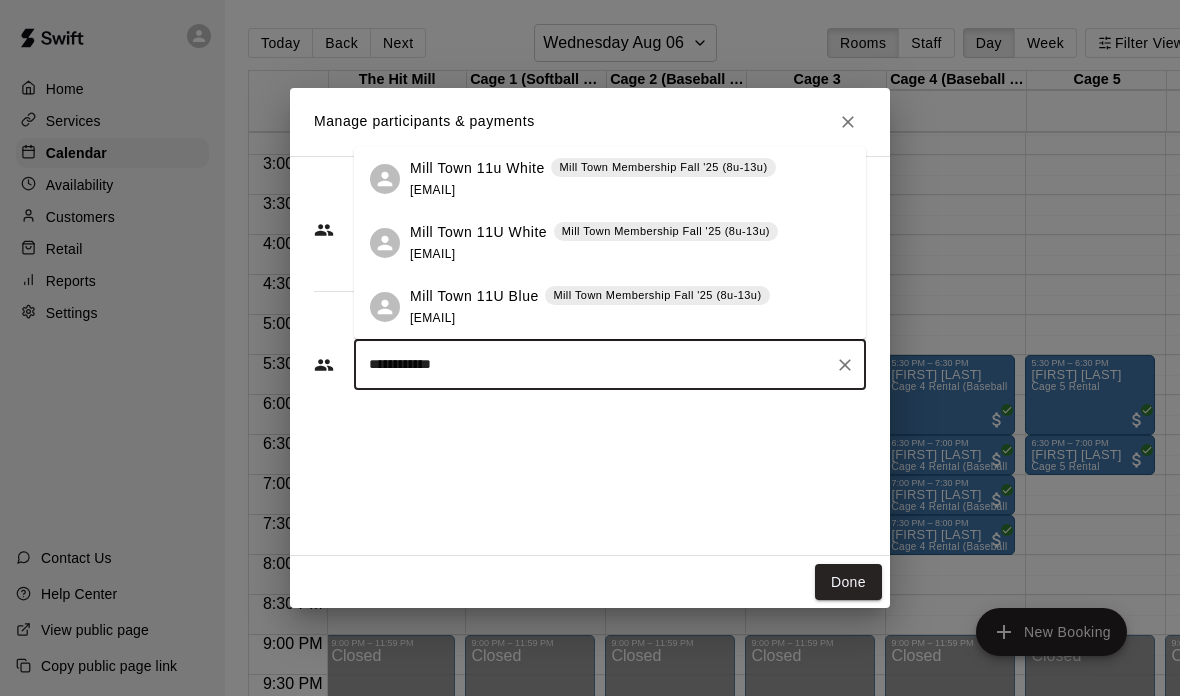 click on "Mill Town 11U White" at bounding box center [478, 232] 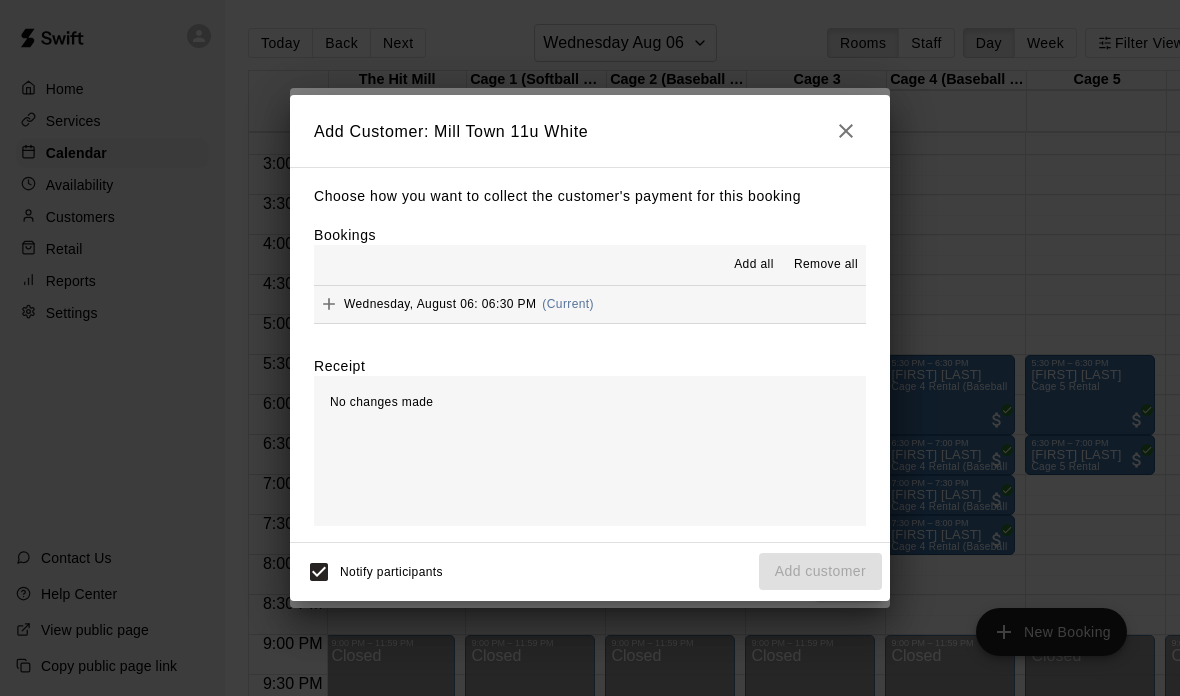 click on "Notify participants Add customer" at bounding box center [590, 572] 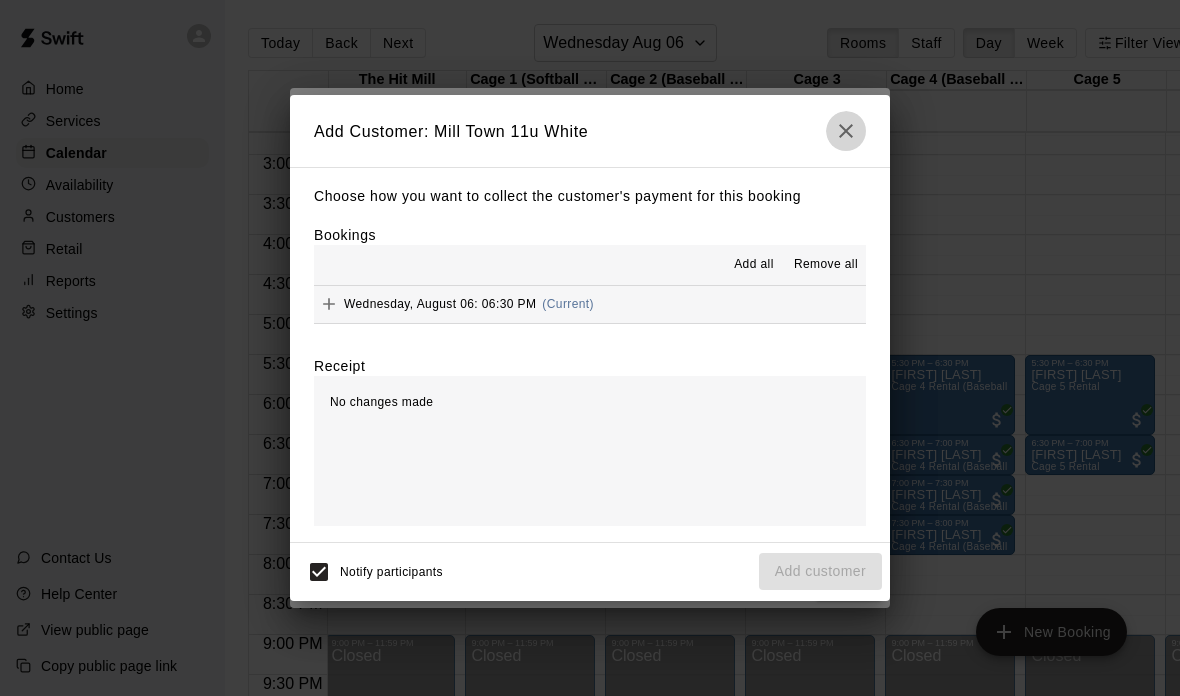 click 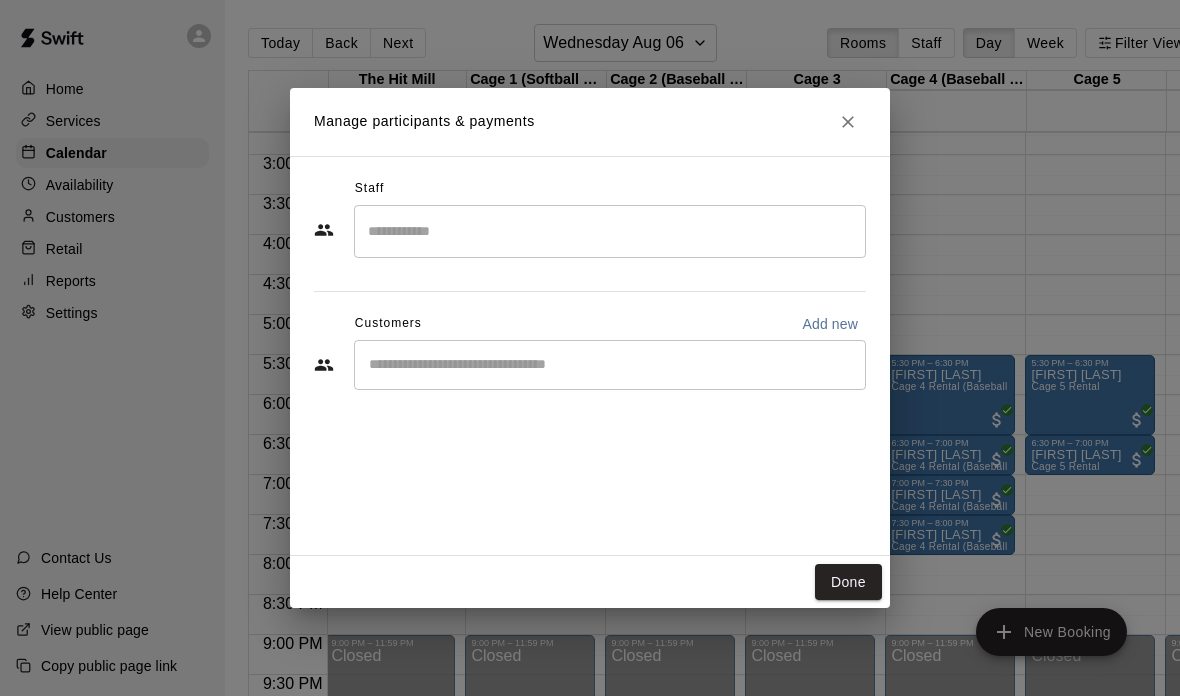 click at bounding box center (610, 365) 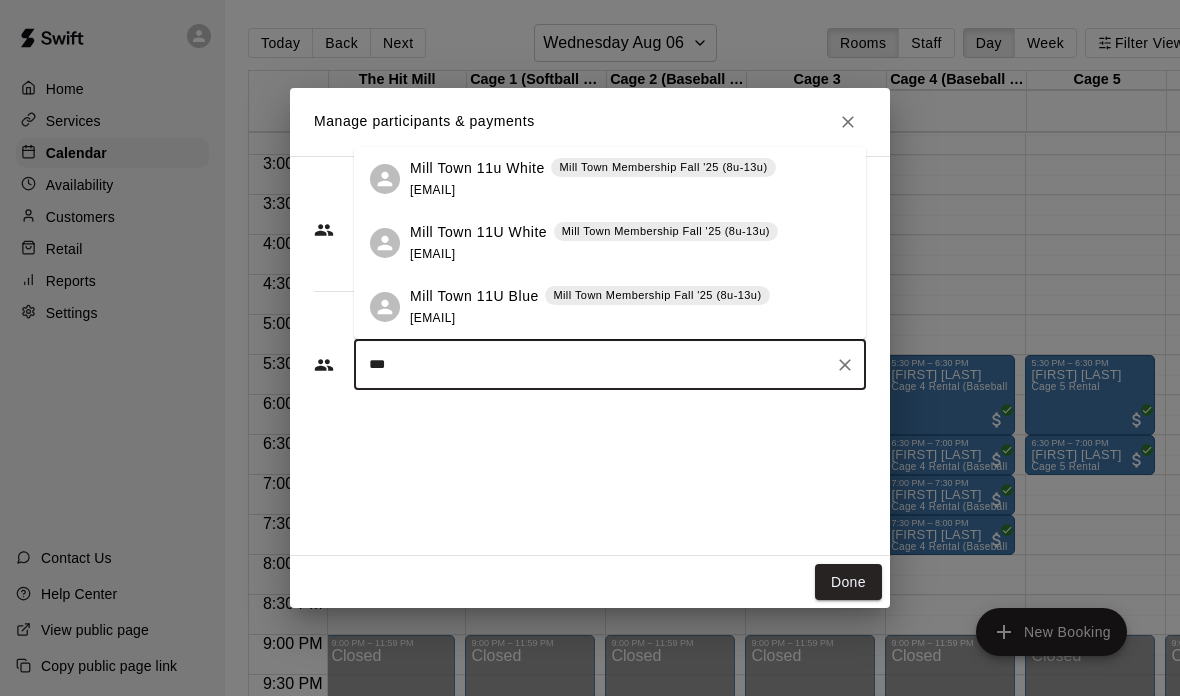 type on "***" 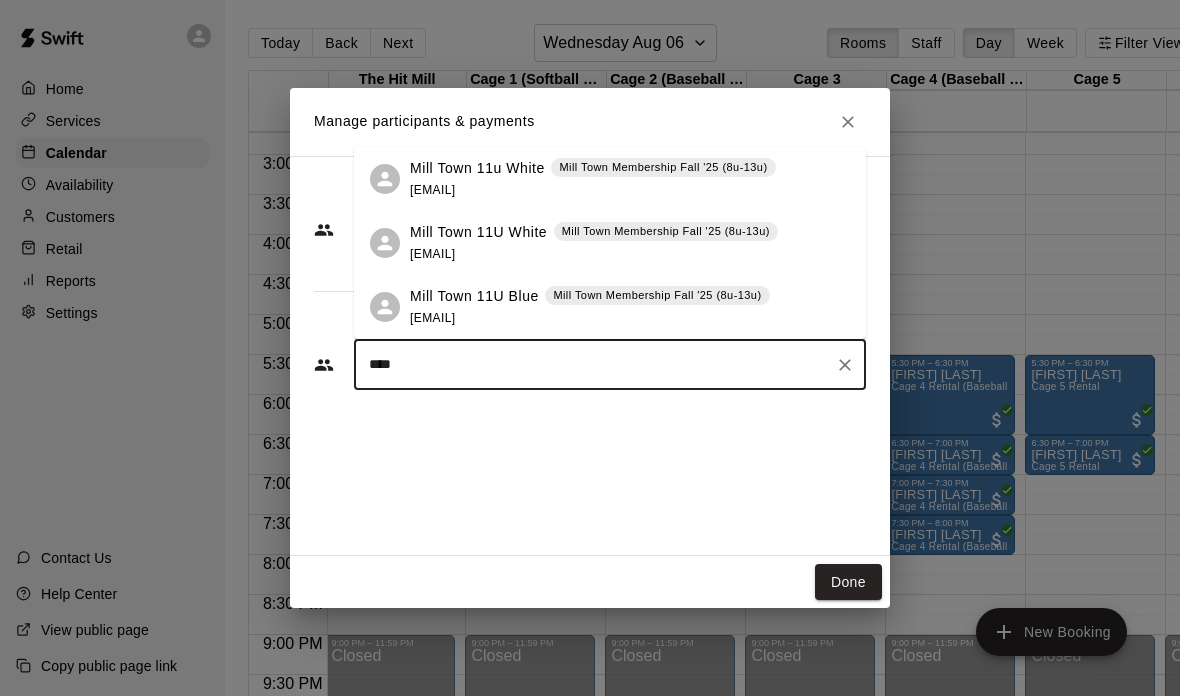 click on "Mill Town 11u White Mill Town Membership Fall '25 (8u-13u) [EMAIL]" at bounding box center [593, 179] 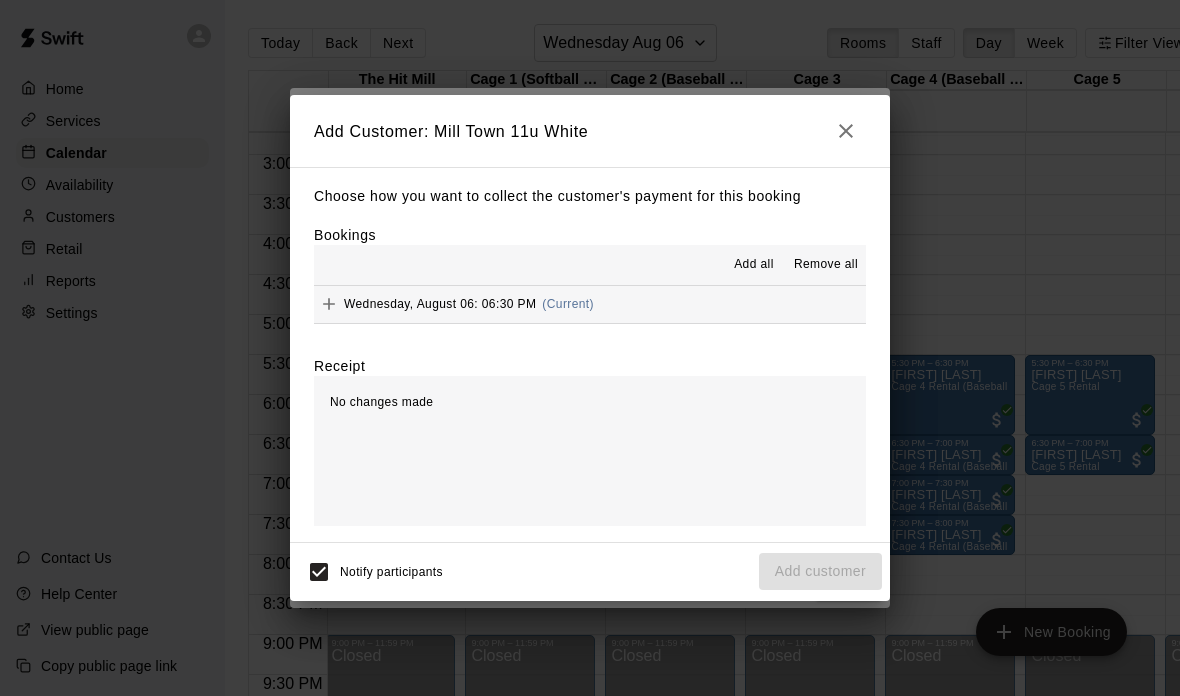 click on "No changes made" at bounding box center [590, 451] 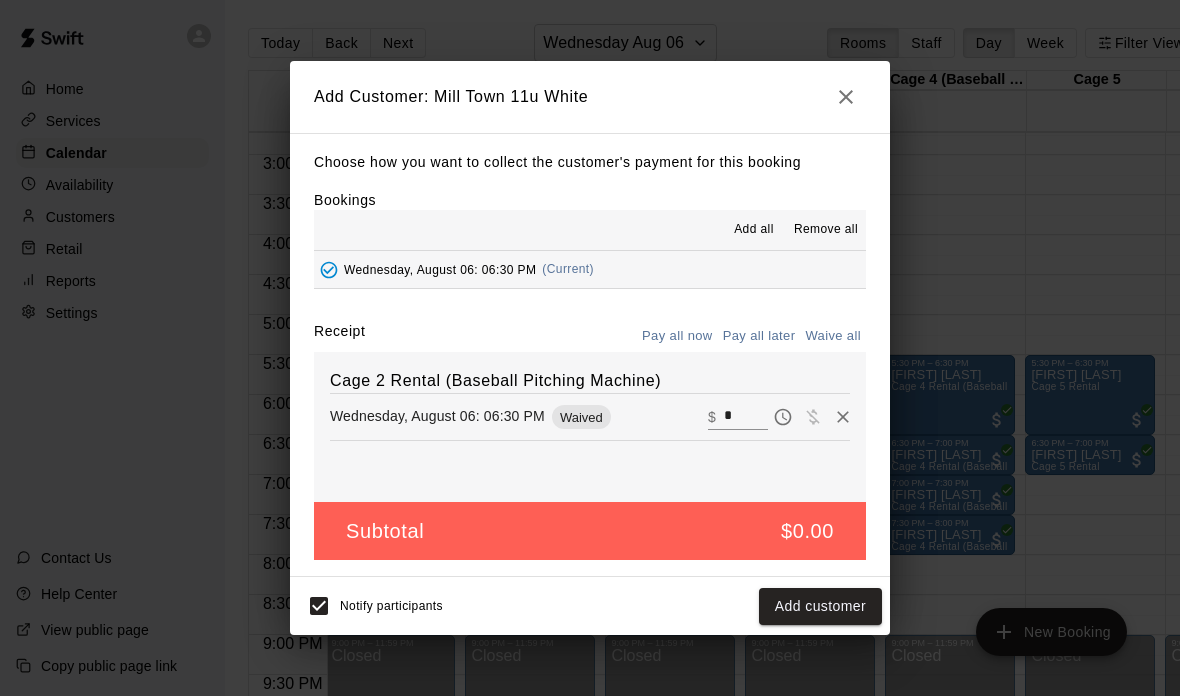 click on "Add customer" at bounding box center [820, 606] 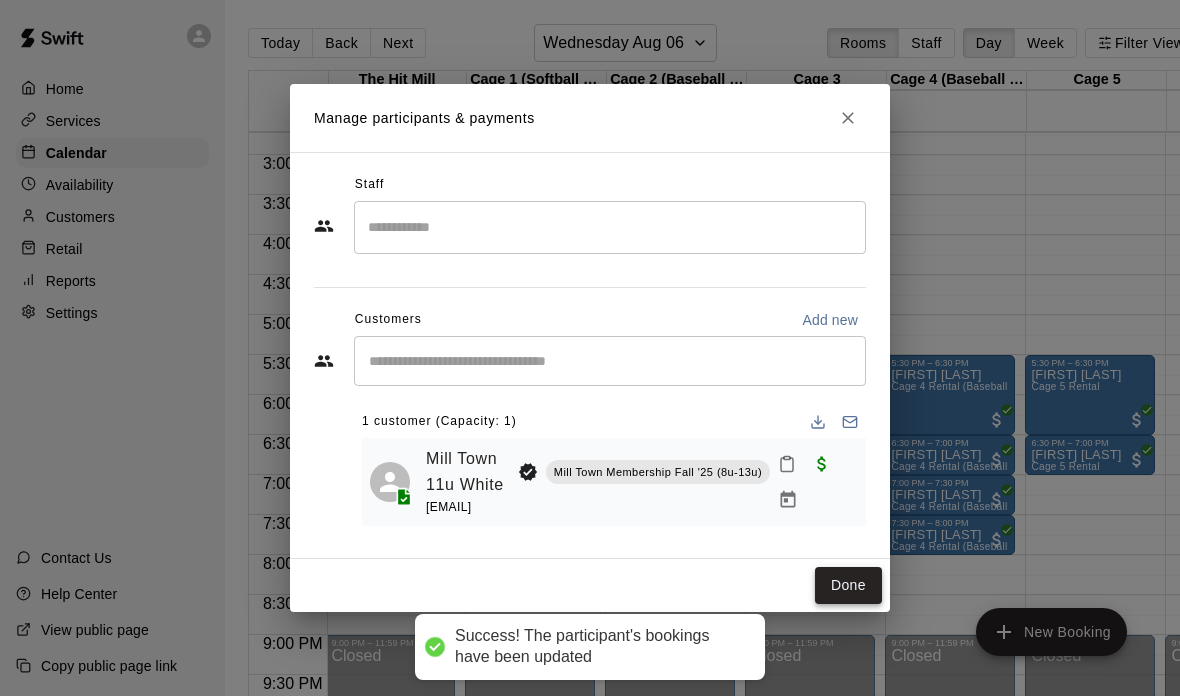click on "Done" at bounding box center [848, 585] 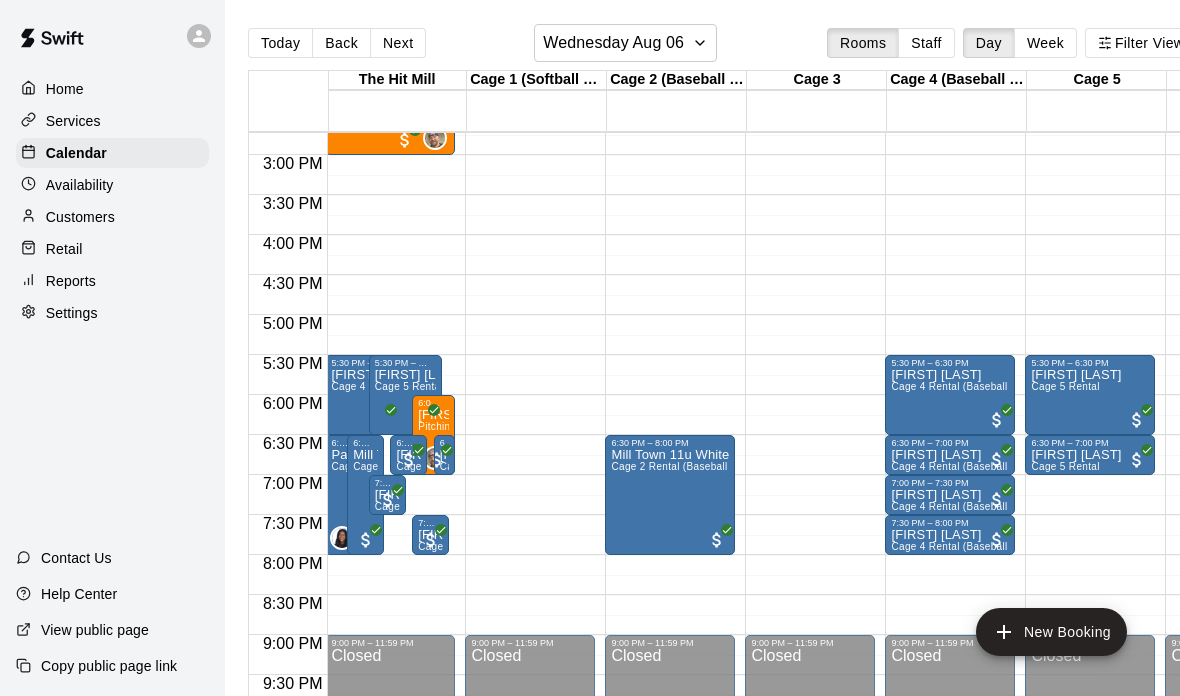 click on "12:00 AM – 9:00 AM Closed 9:00 PM – 11:59 PM Closed" at bounding box center [810, -85] 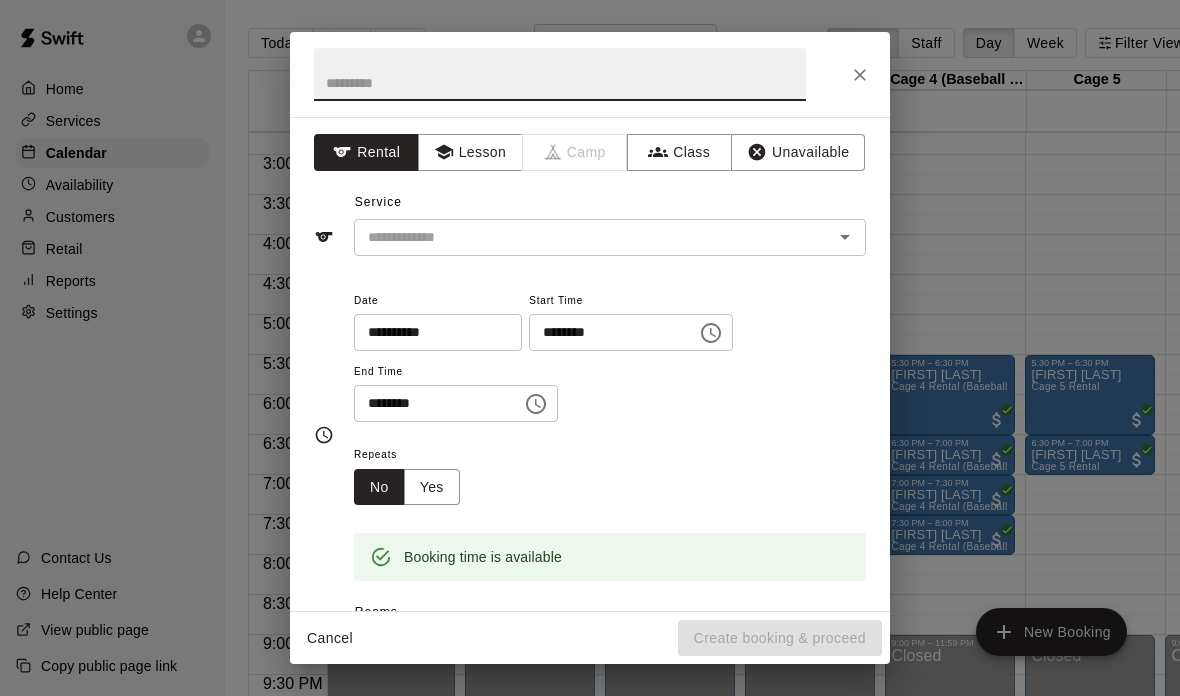 click at bounding box center [580, 237] 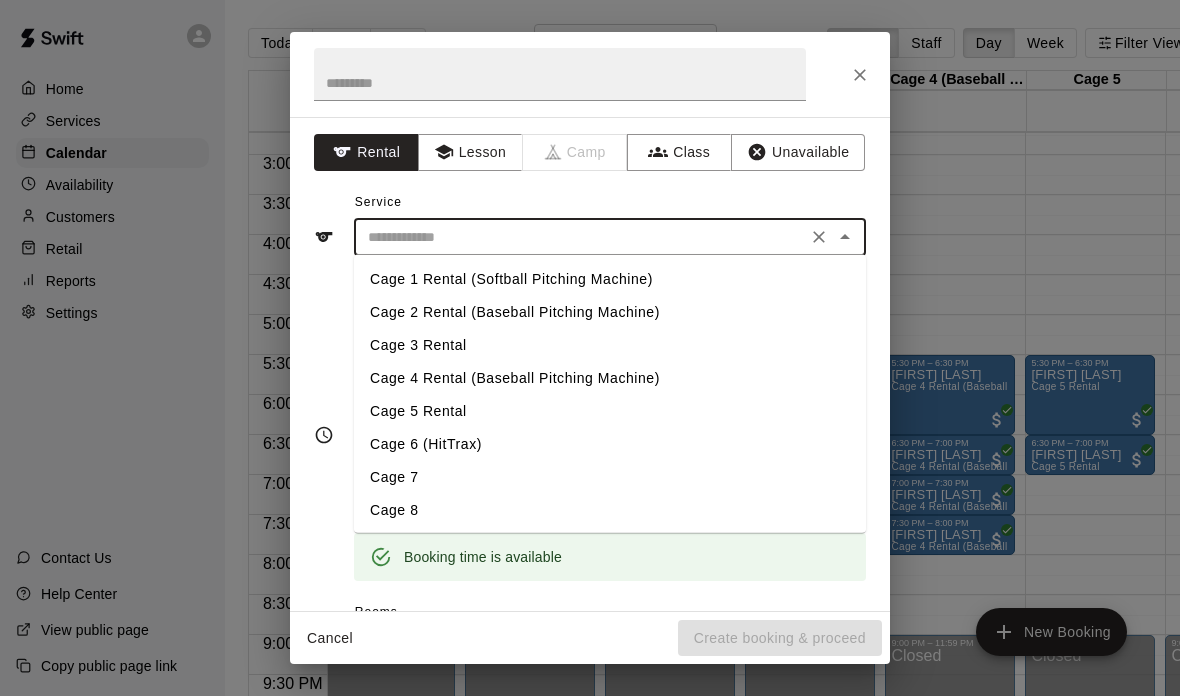 click on "Cage 3 Rental" at bounding box center (610, 345) 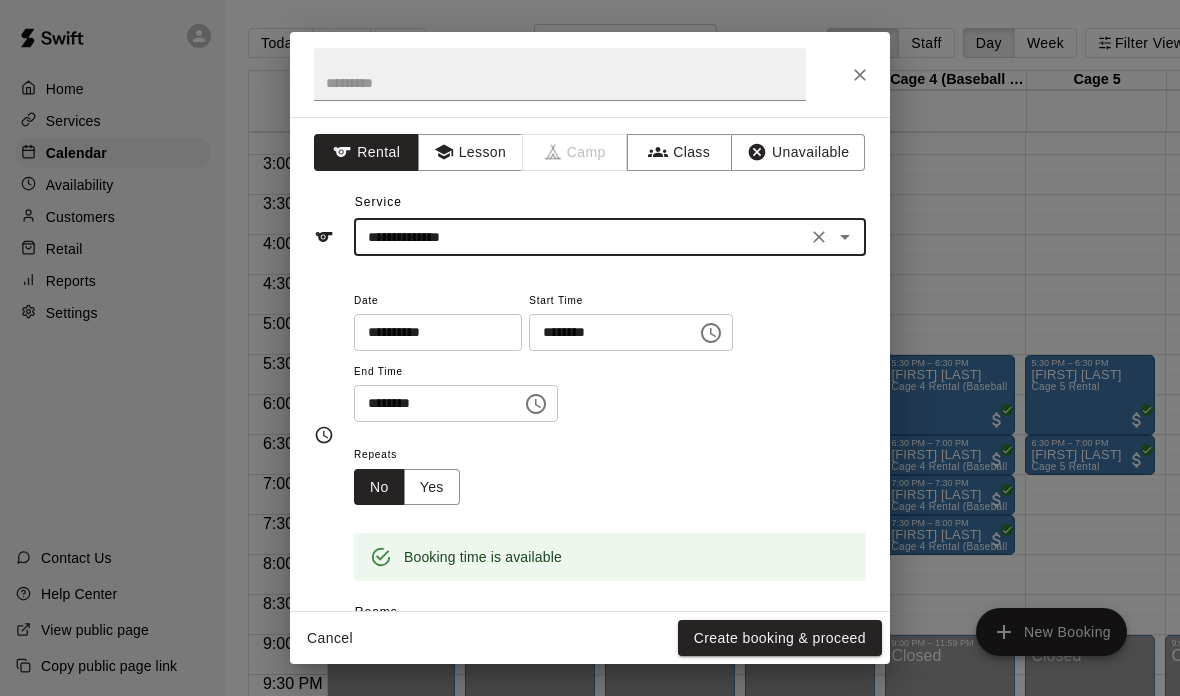 scroll, scrollTop: 14, scrollLeft: 0, axis: vertical 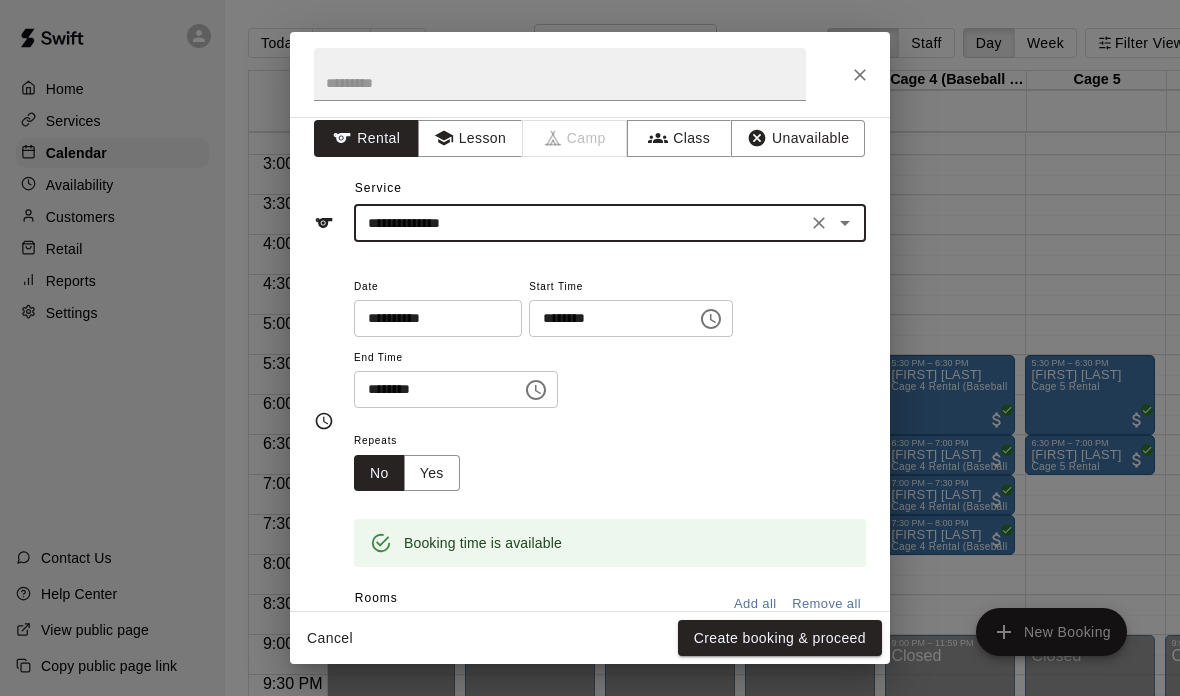 click on "********" at bounding box center [606, 318] 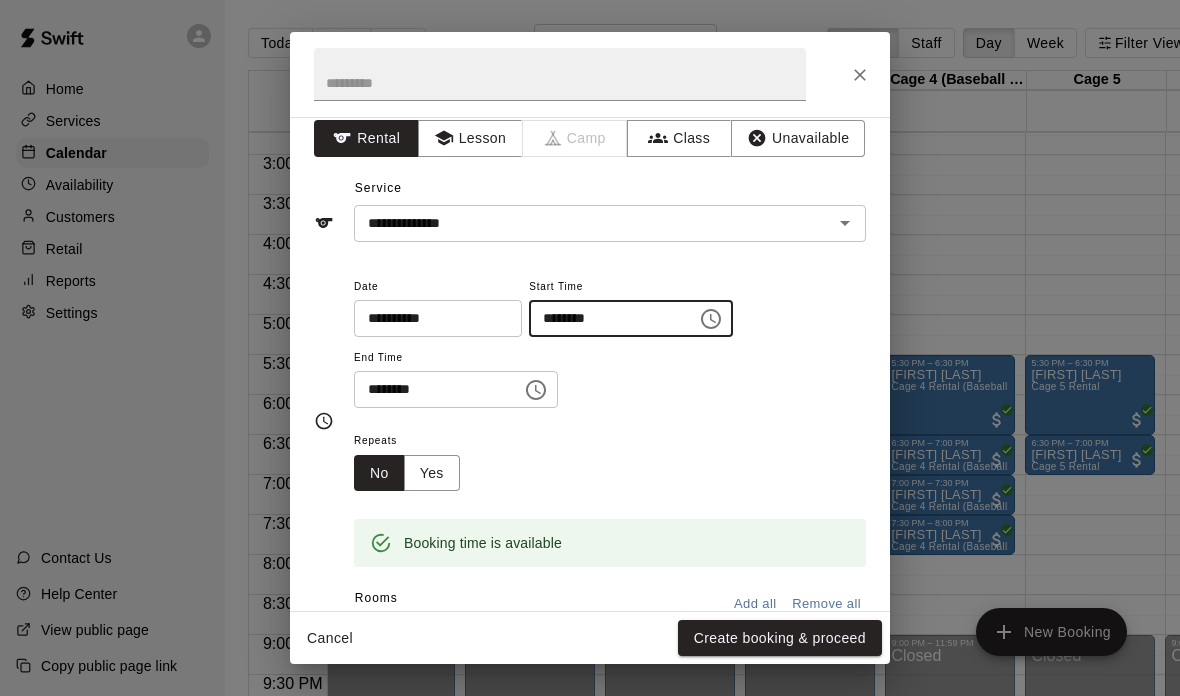 click on "********" at bounding box center (606, 318) 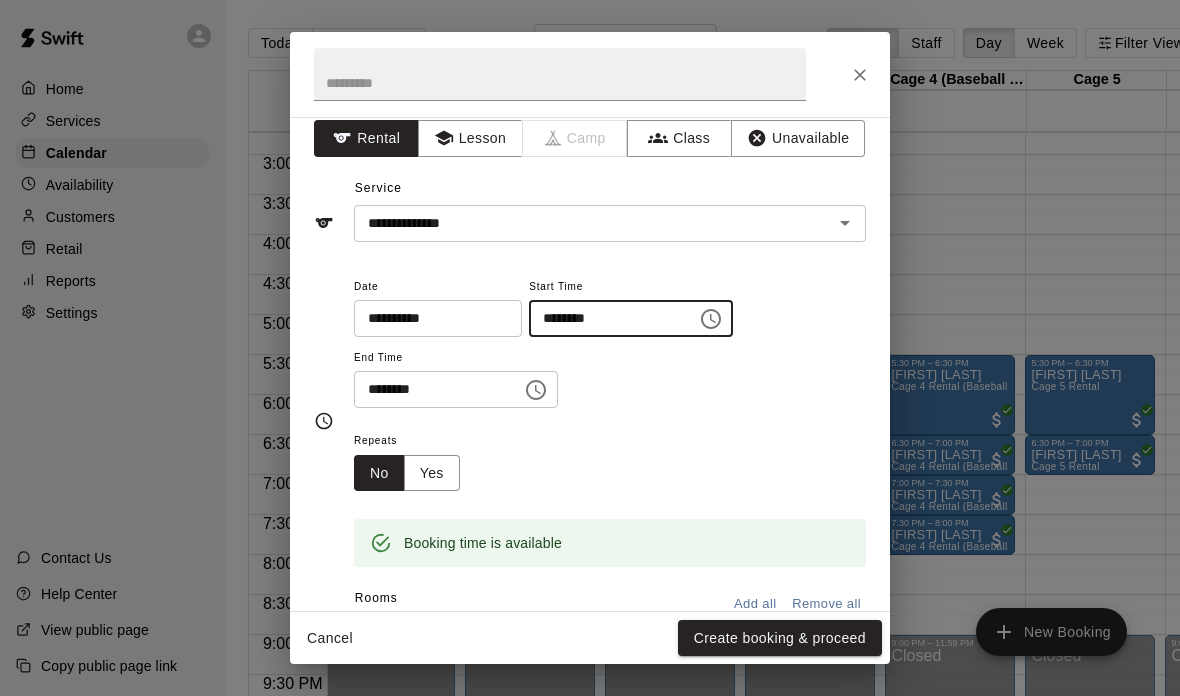 click on "********" at bounding box center (606, 318) 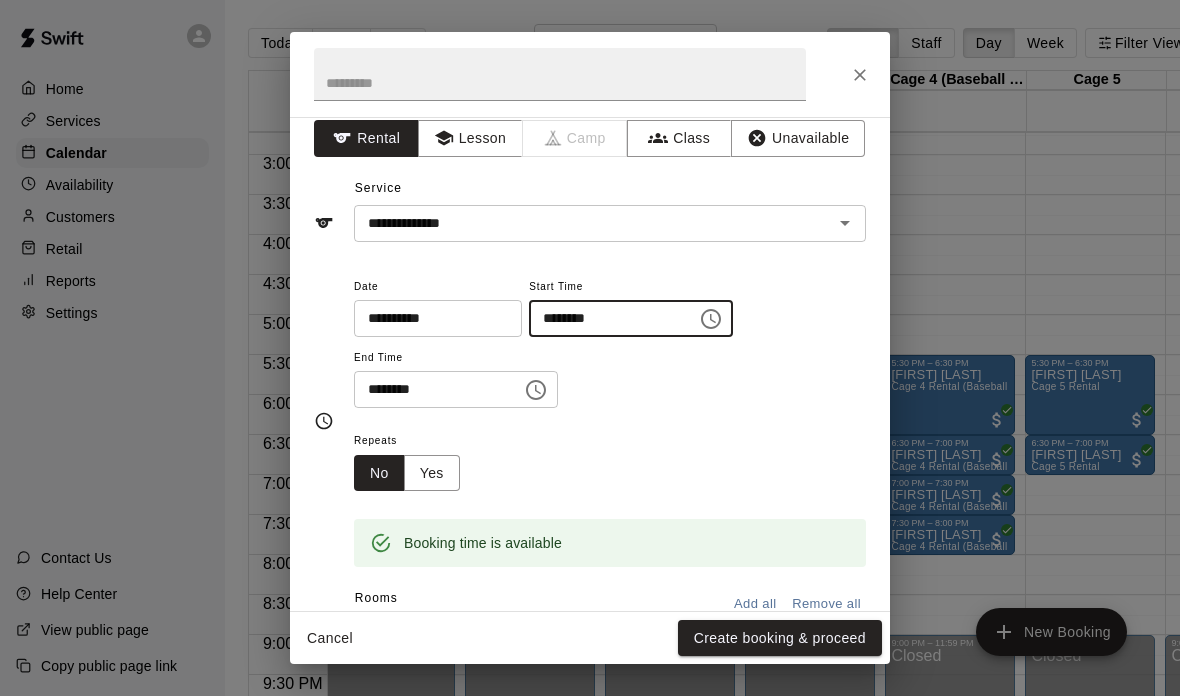 click on "********" at bounding box center [606, 318] 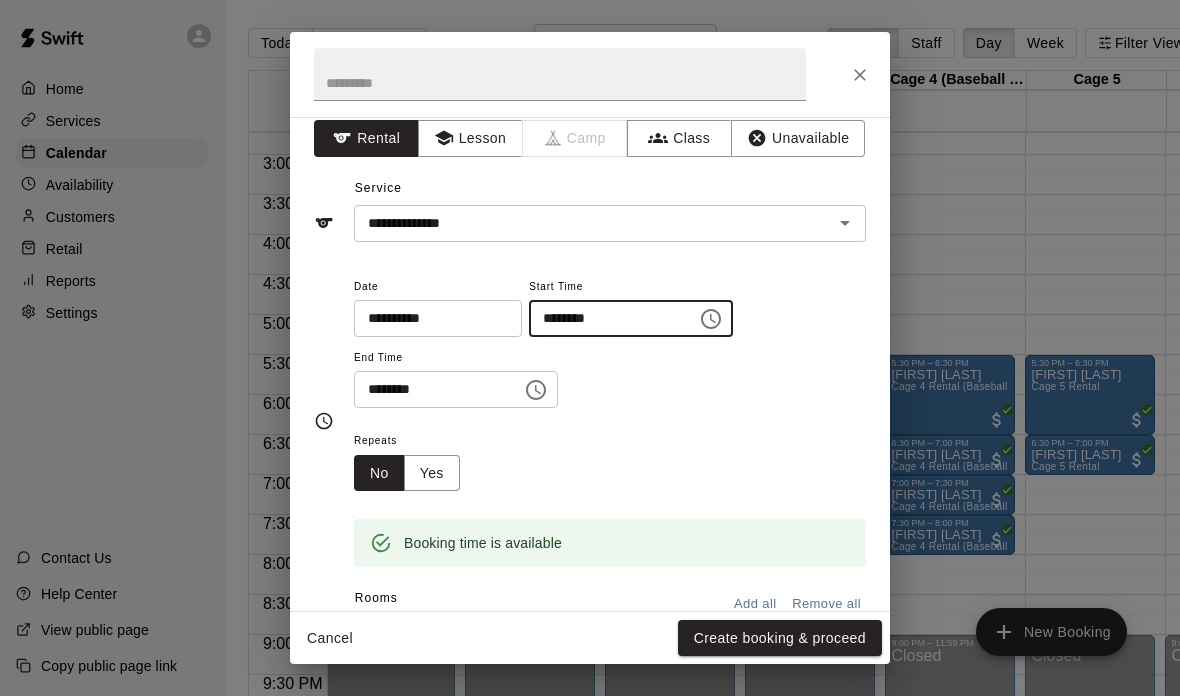 click on "********" at bounding box center [606, 318] 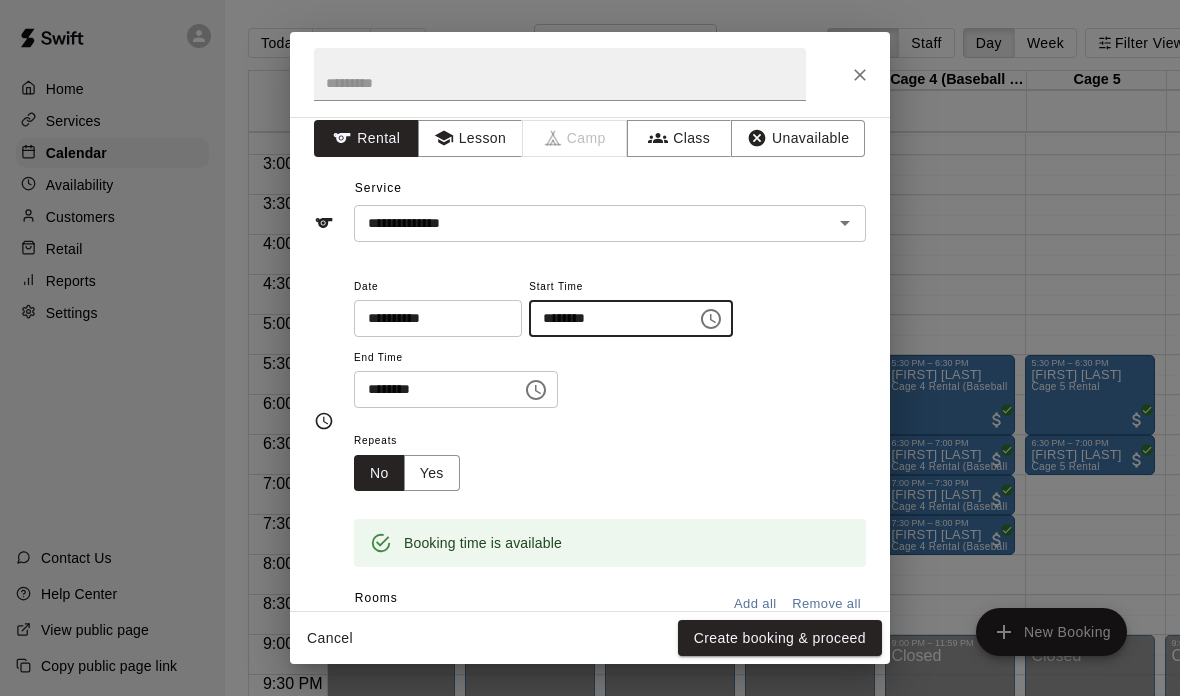 click on "********" at bounding box center [606, 318] 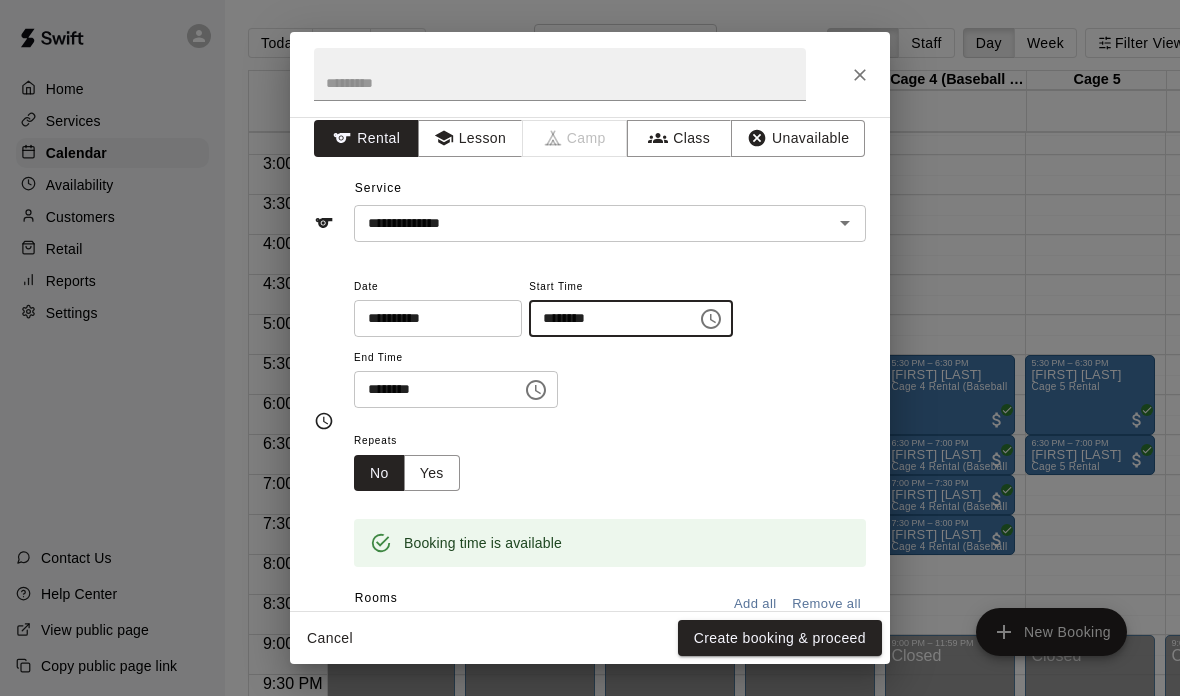 click on "********" at bounding box center (606, 318) 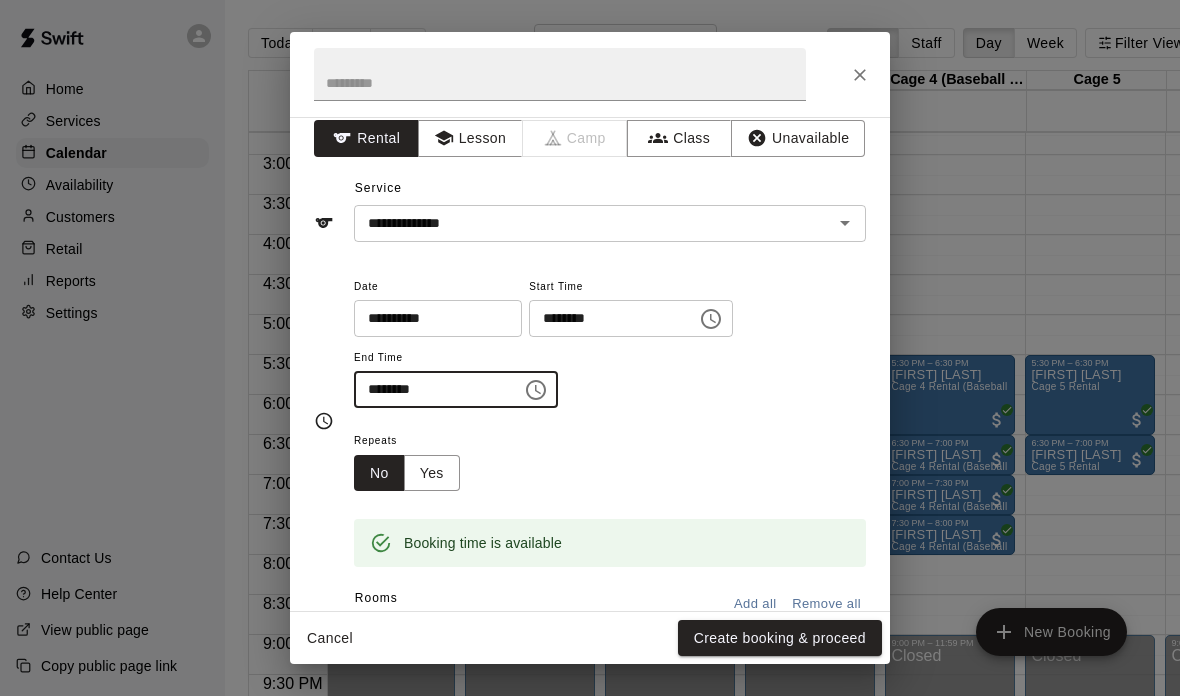 click on "********" at bounding box center (606, 318) 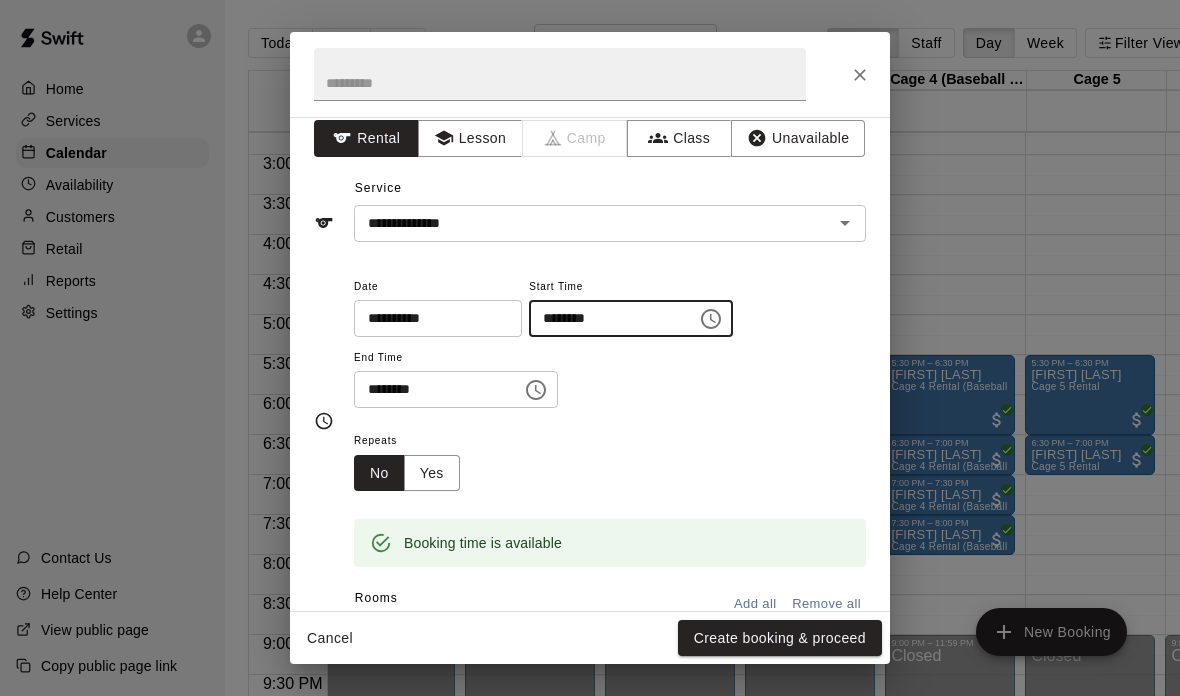 type on "********" 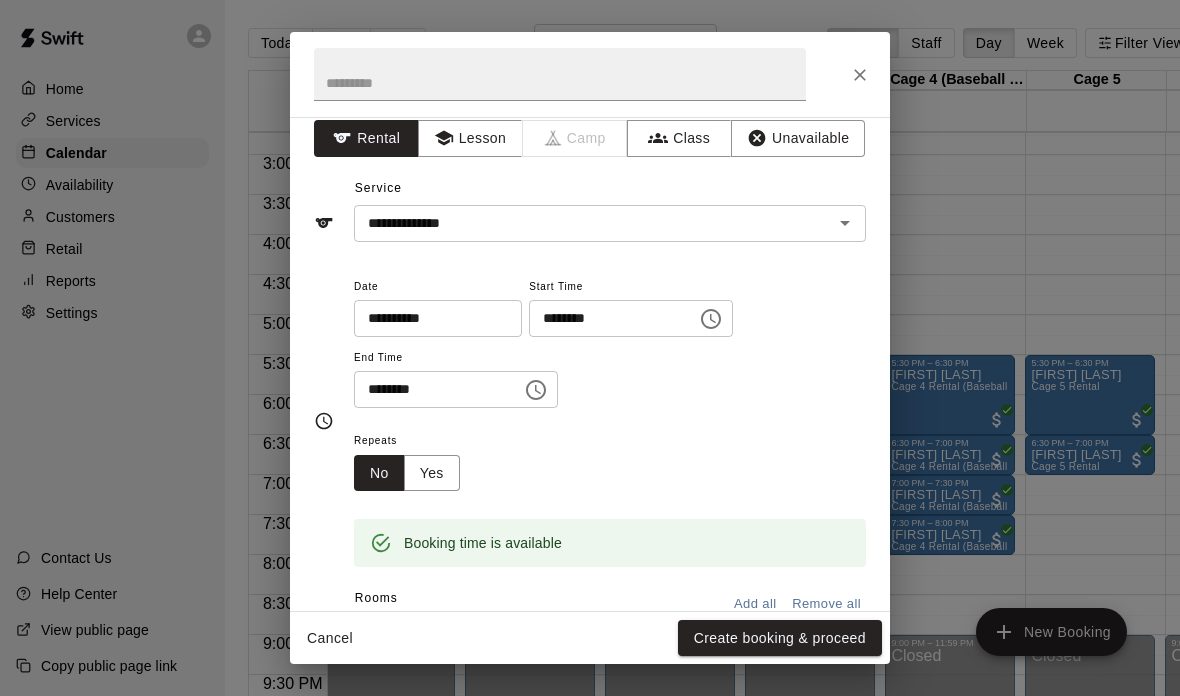 click on "**********" at bounding box center (610, 351) 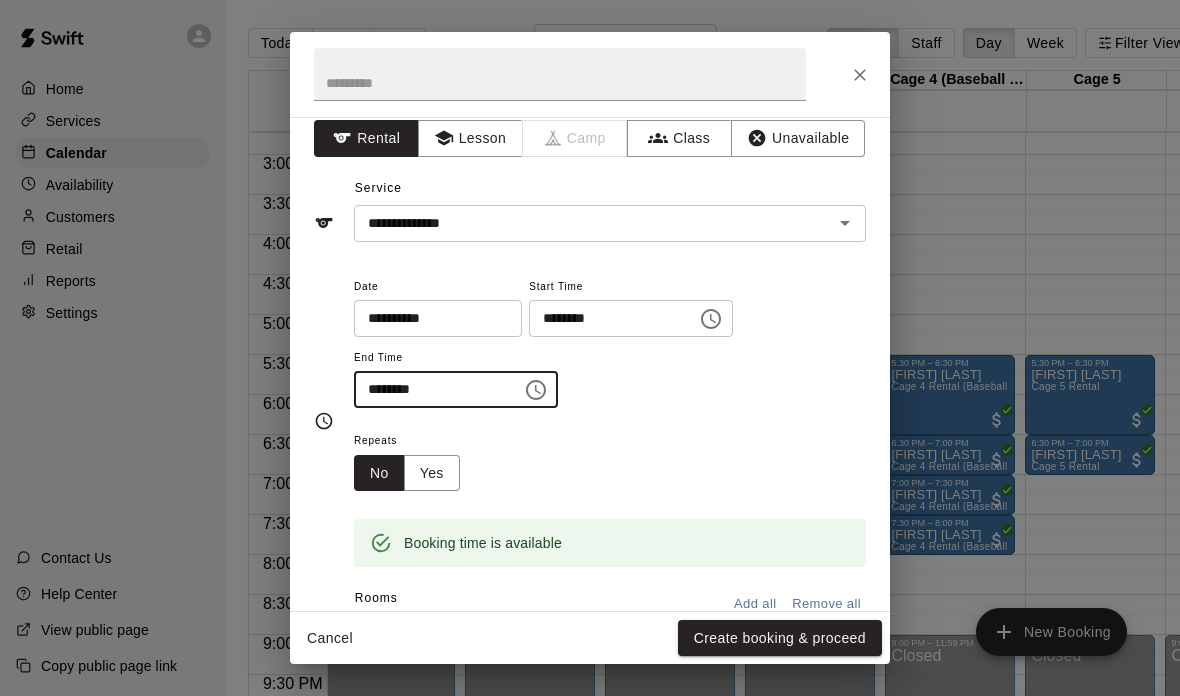 click on "********" at bounding box center [431, 389] 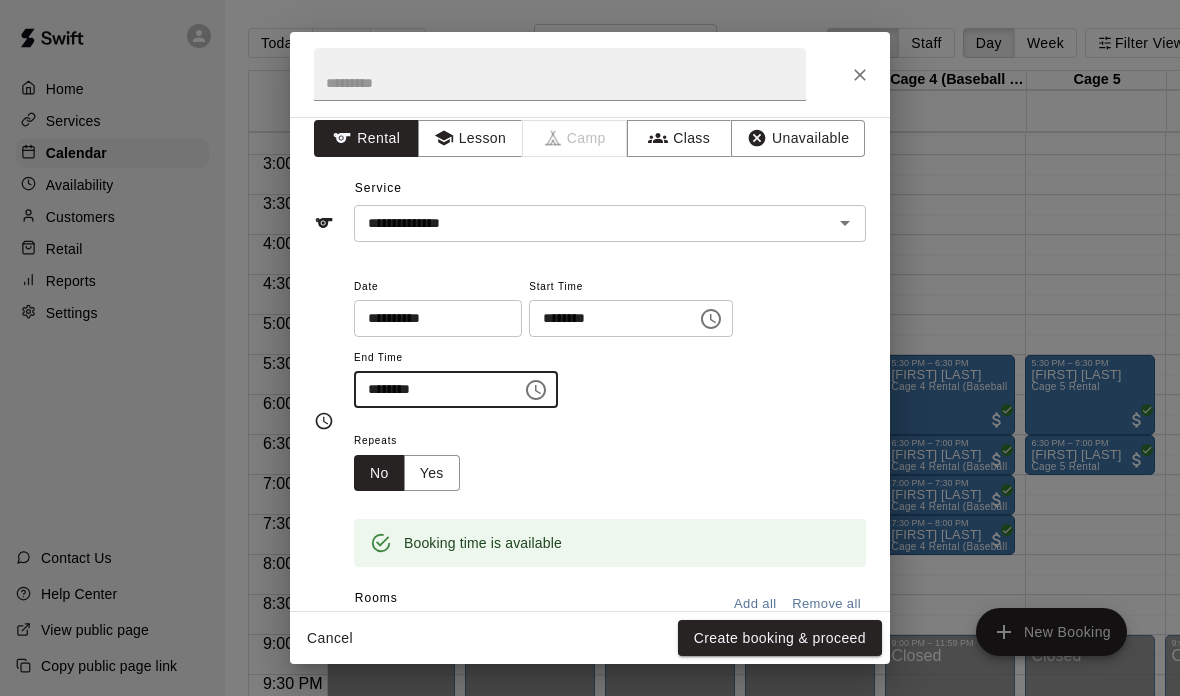 click on "********" at bounding box center [431, 389] 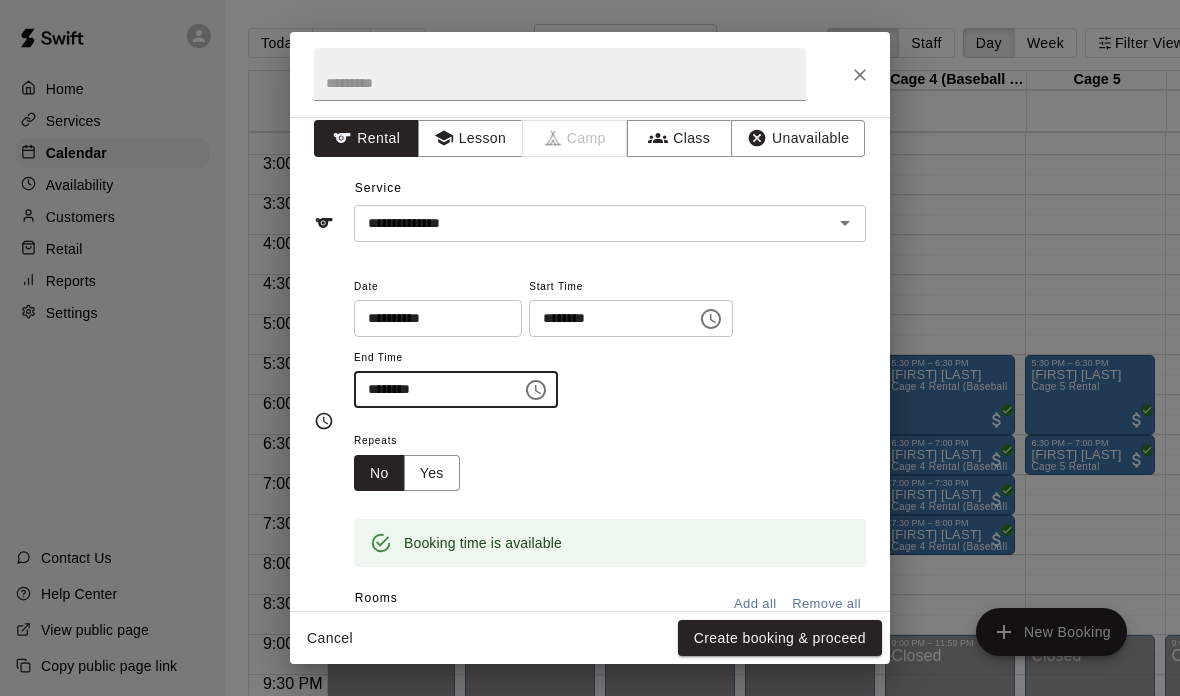 type on "********" 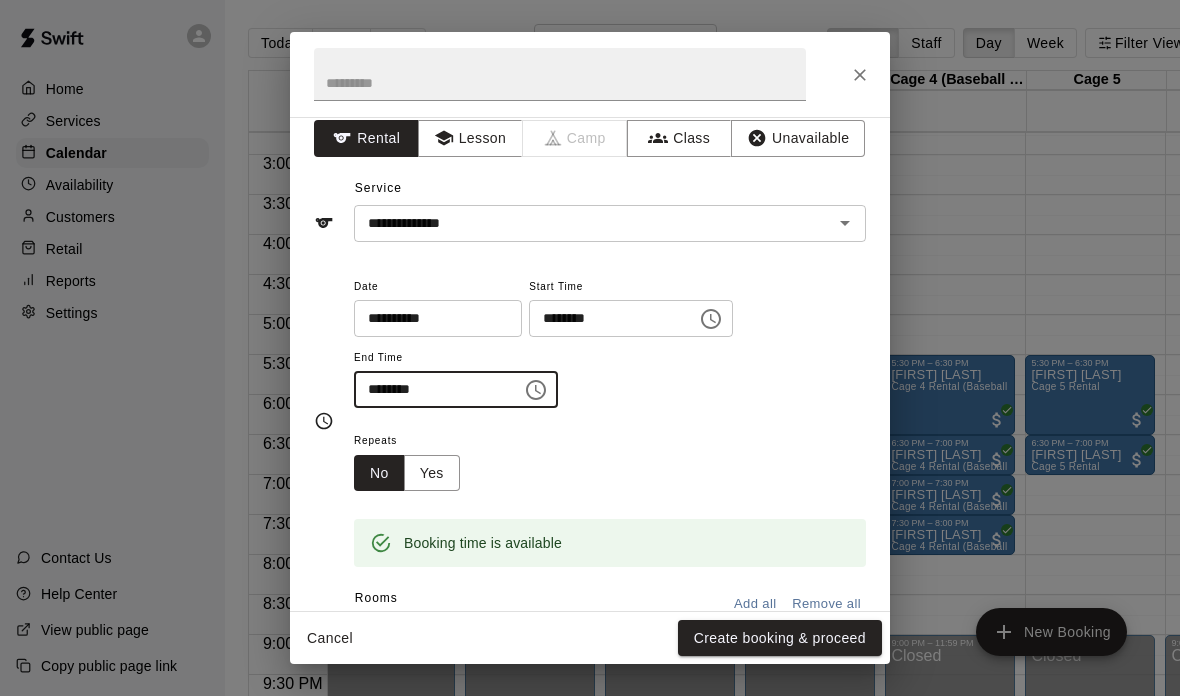 click on "**********" at bounding box center (610, 351) 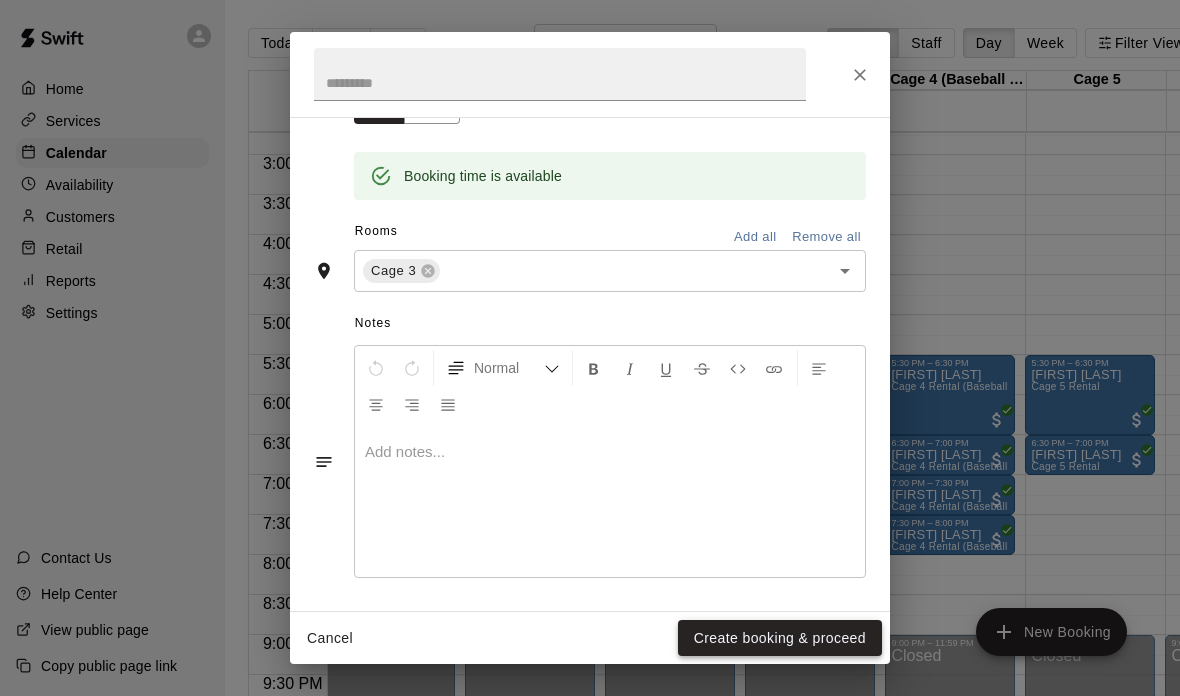scroll, scrollTop: 380, scrollLeft: 0, axis: vertical 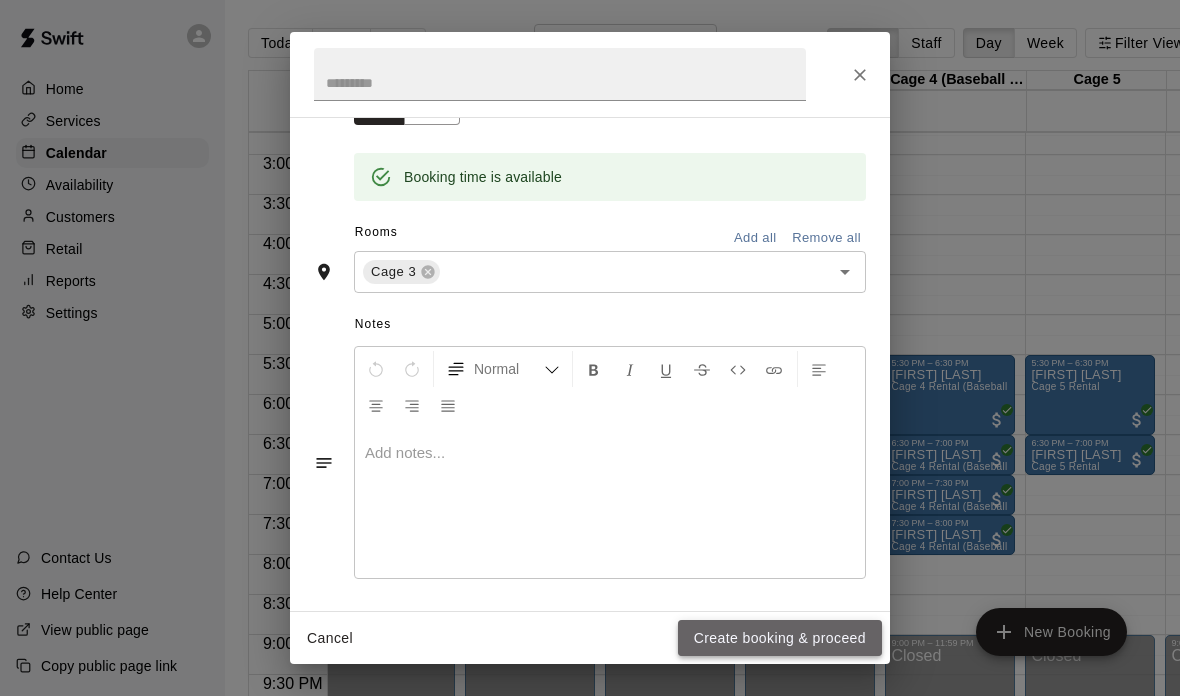 click on "Create booking & proceed" at bounding box center [780, 638] 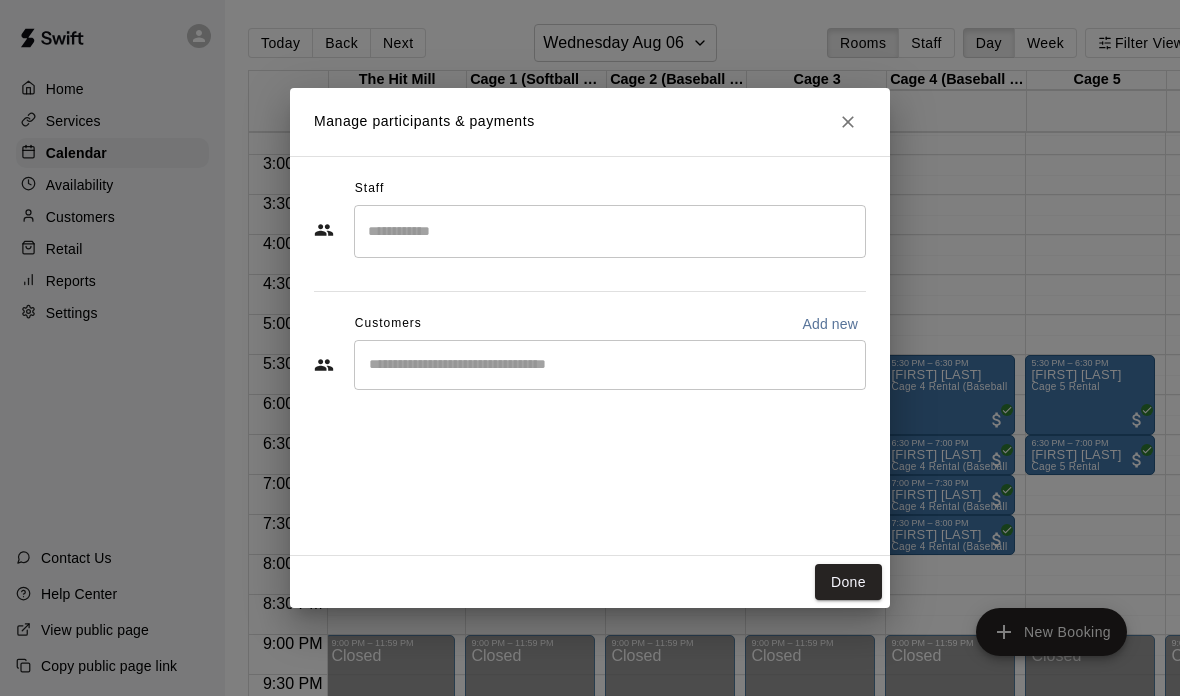 click at bounding box center [610, 365] 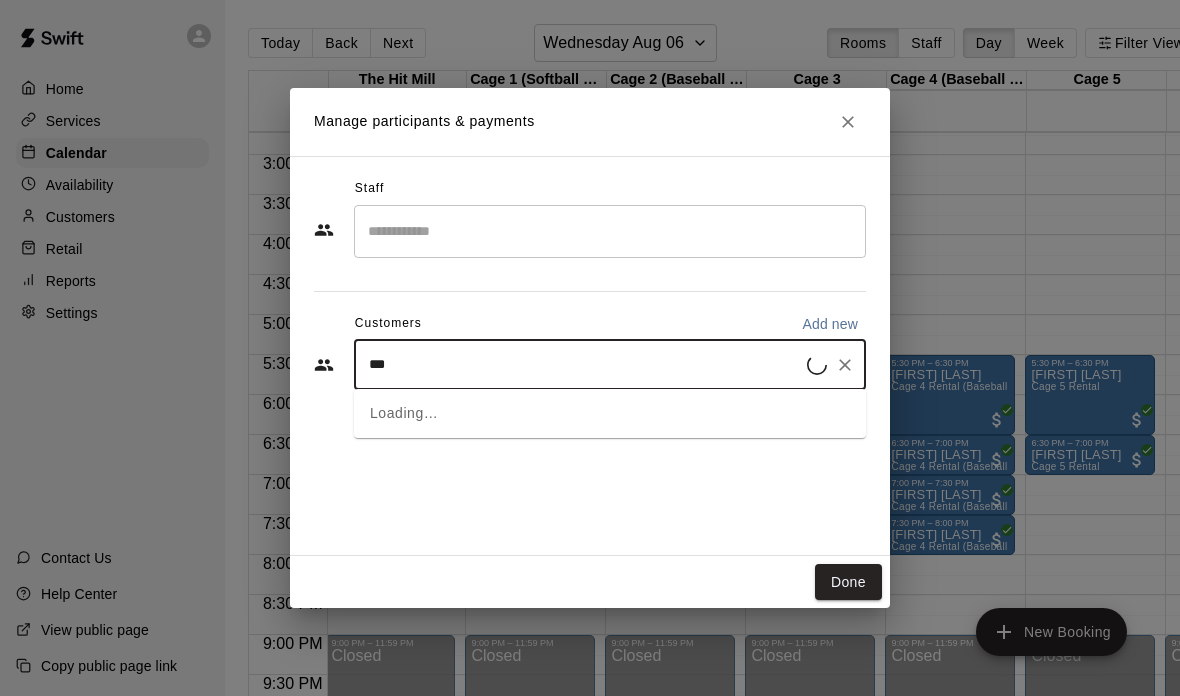 type on "***" 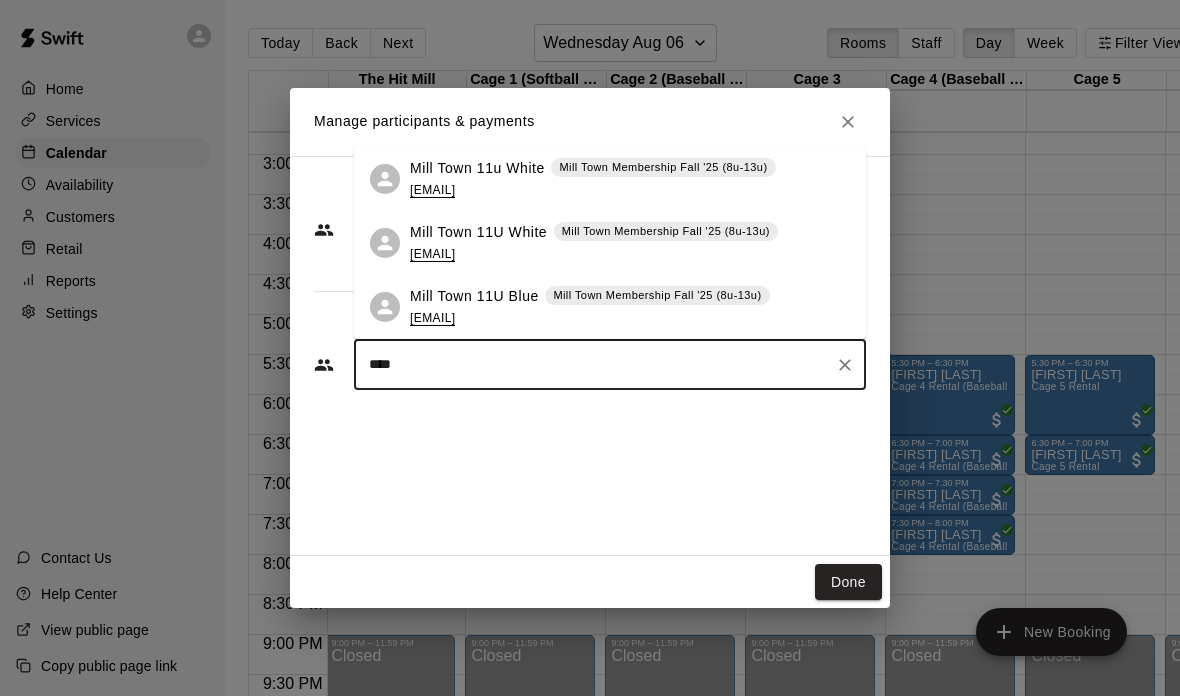 click on "[EMAIL]" at bounding box center (432, 190) 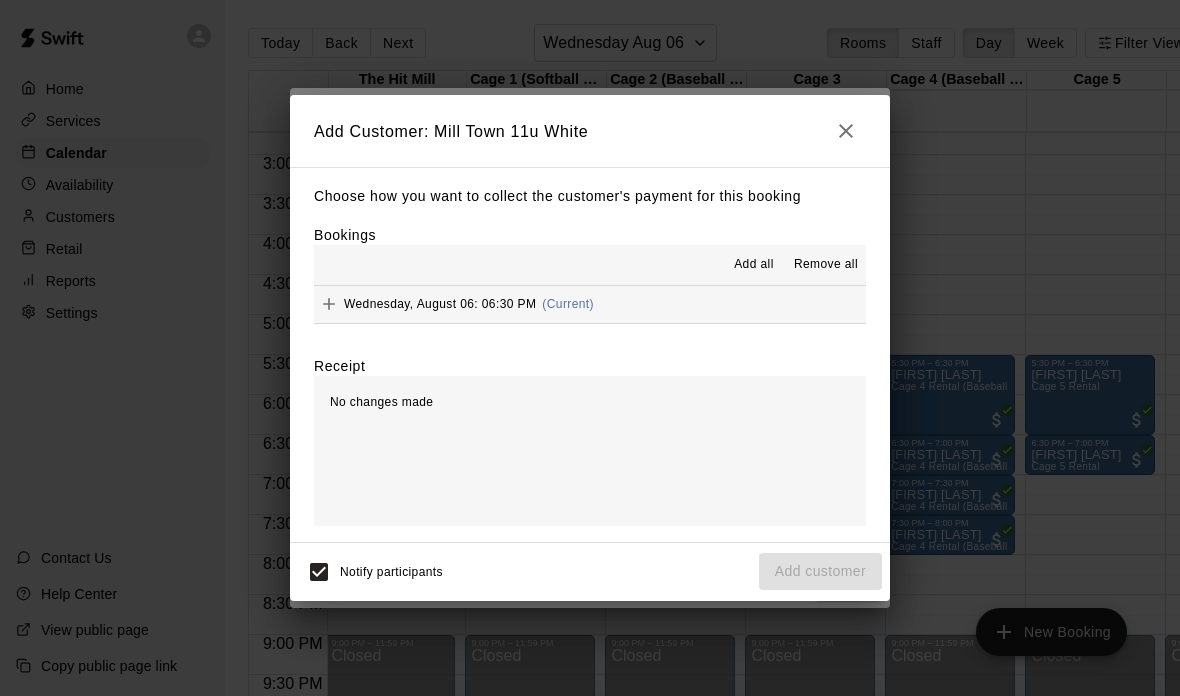 click on "Add all" at bounding box center [754, 265] 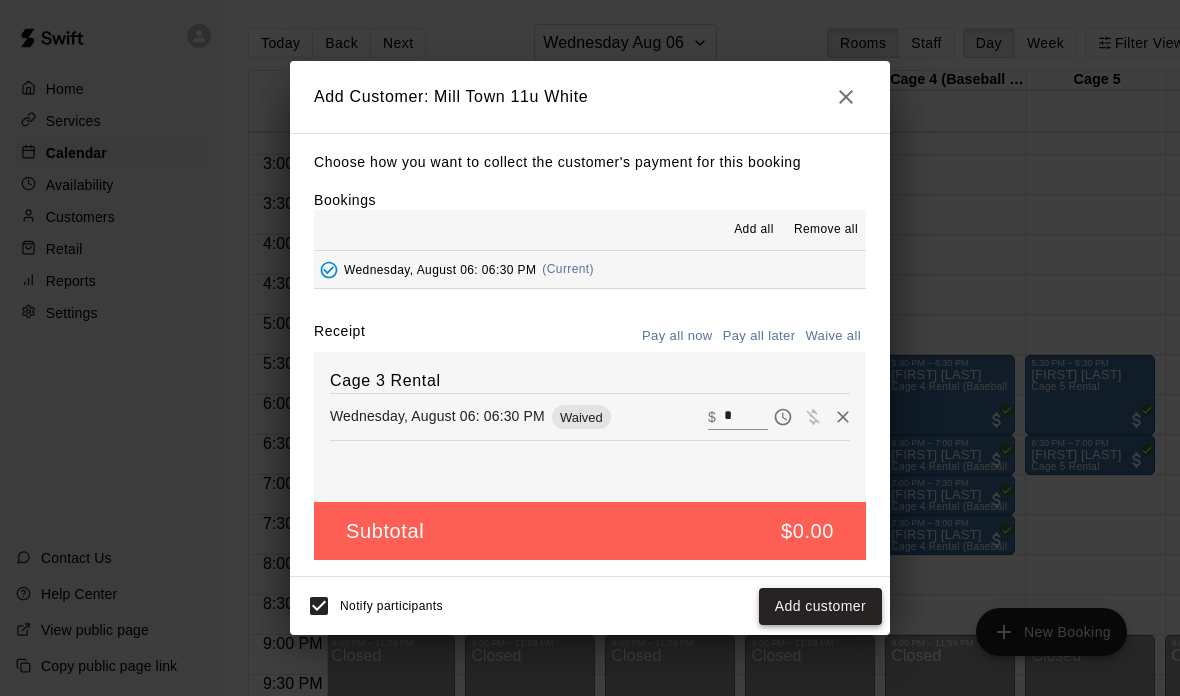 click on "Add customer" at bounding box center (820, 606) 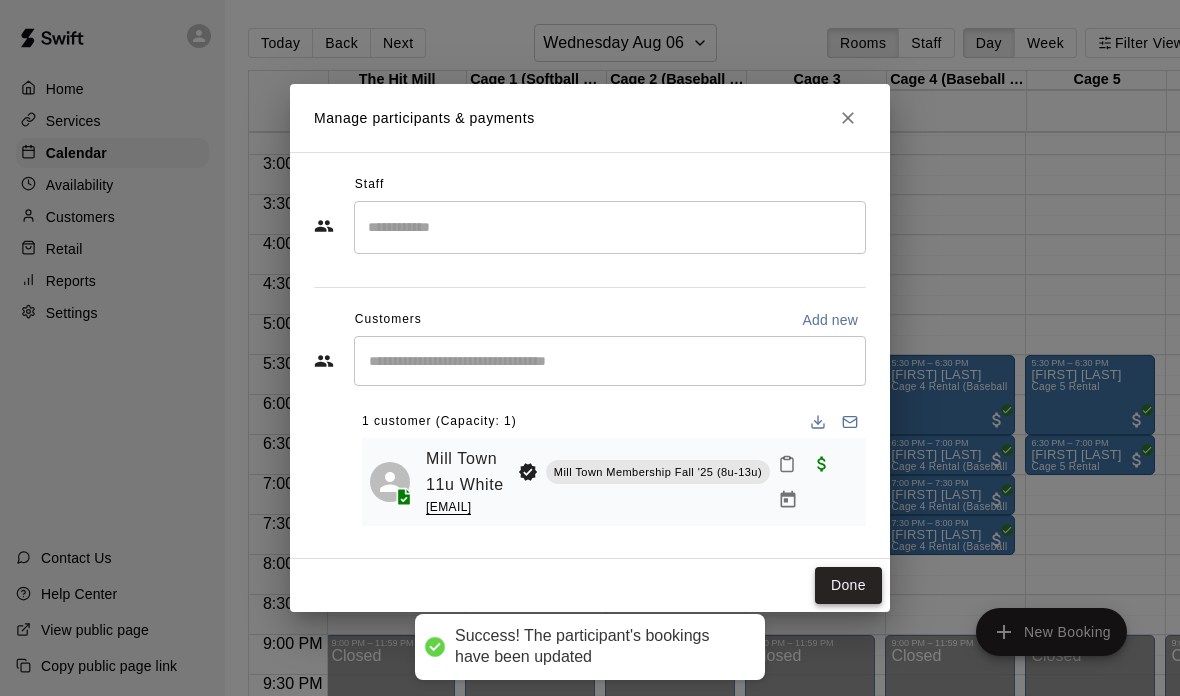 click on "Done" at bounding box center [848, 585] 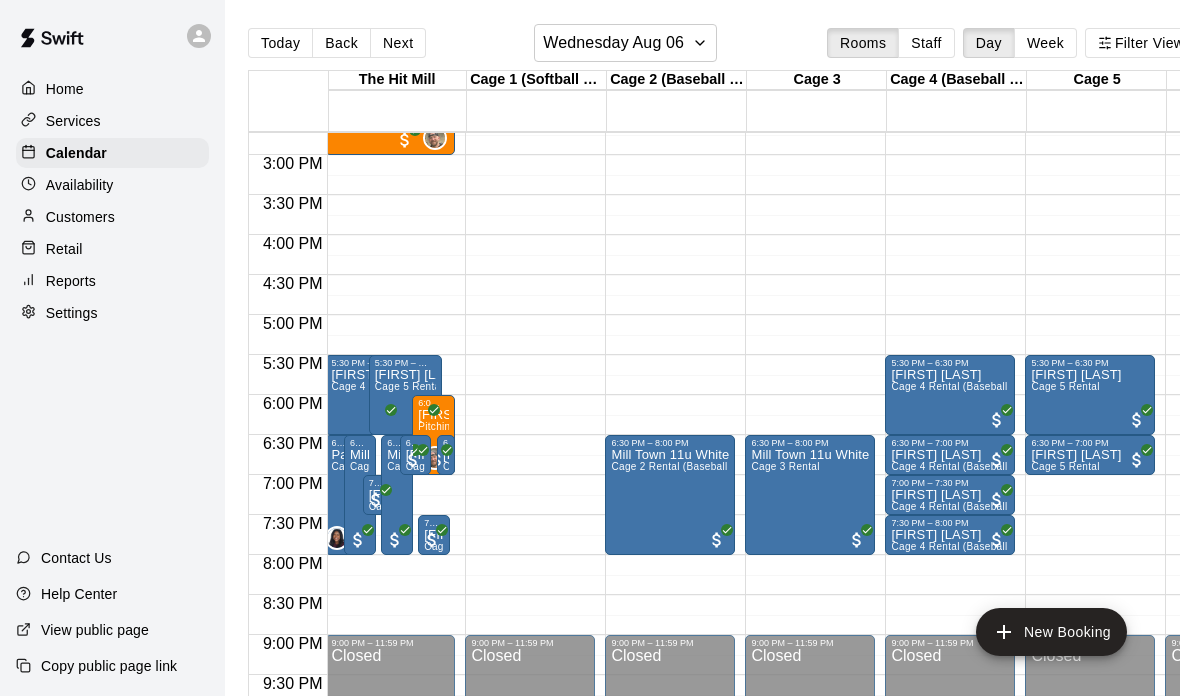 scroll, scrollTop: 1177, scrollLeft: 14, axis: both 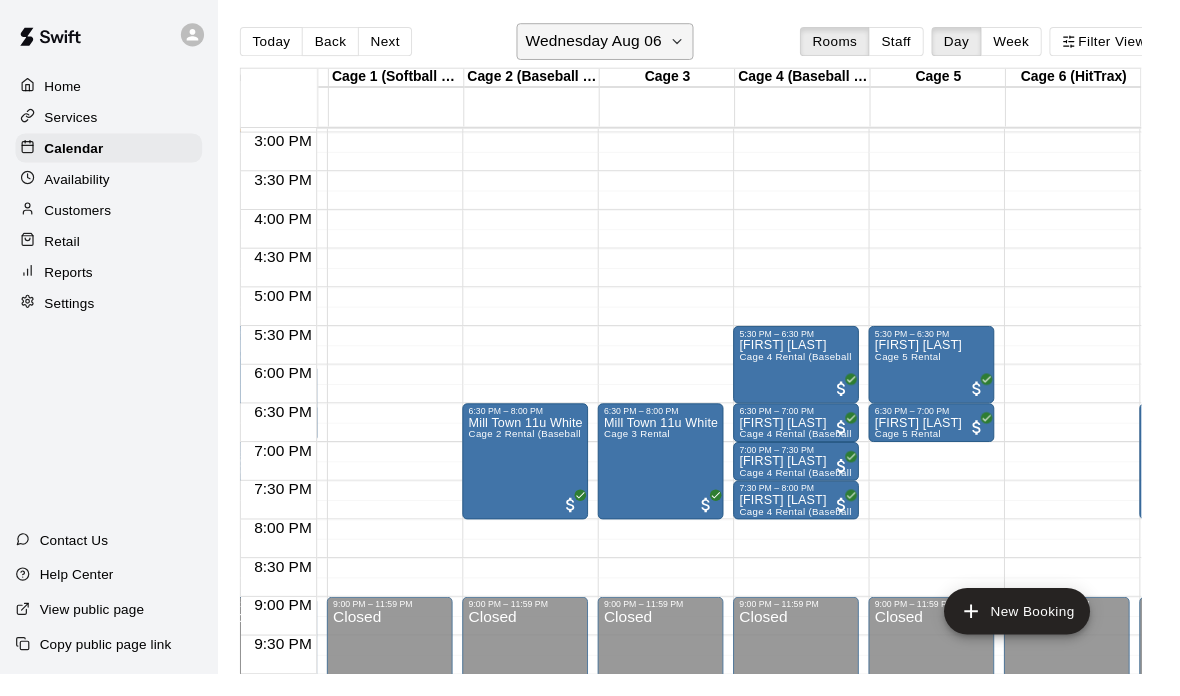 click on "Wednesday Aug 06" at bounding box center [613, 43] 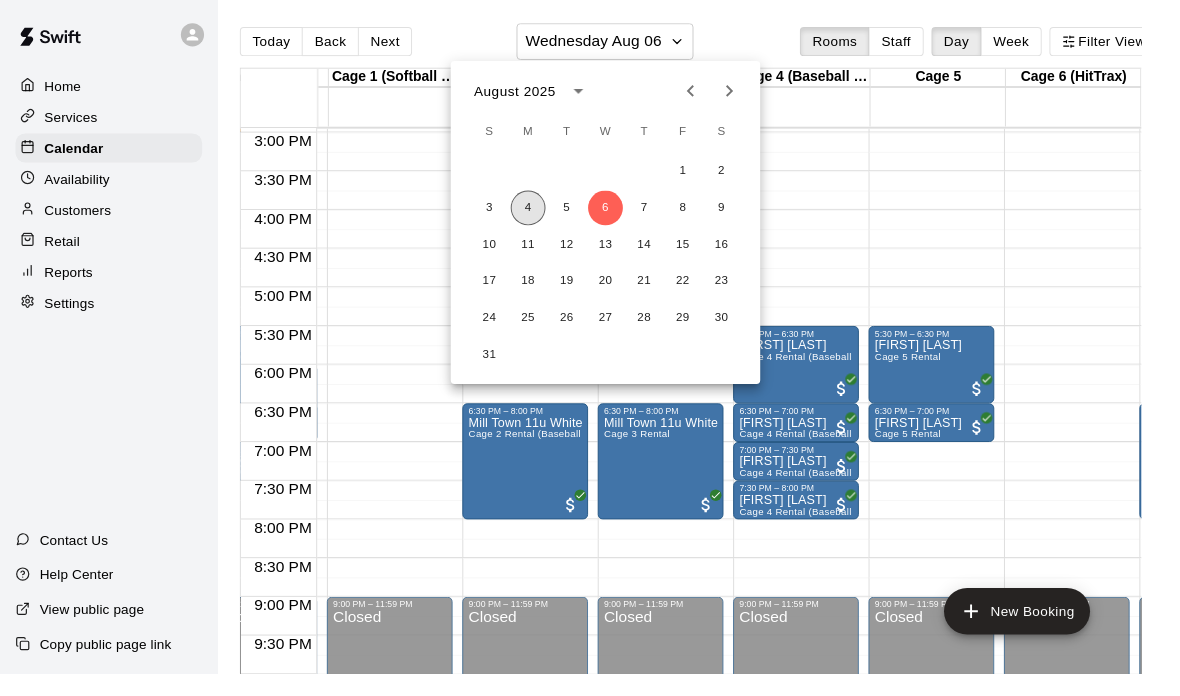 click on "4" at bounding box center [546, 215] 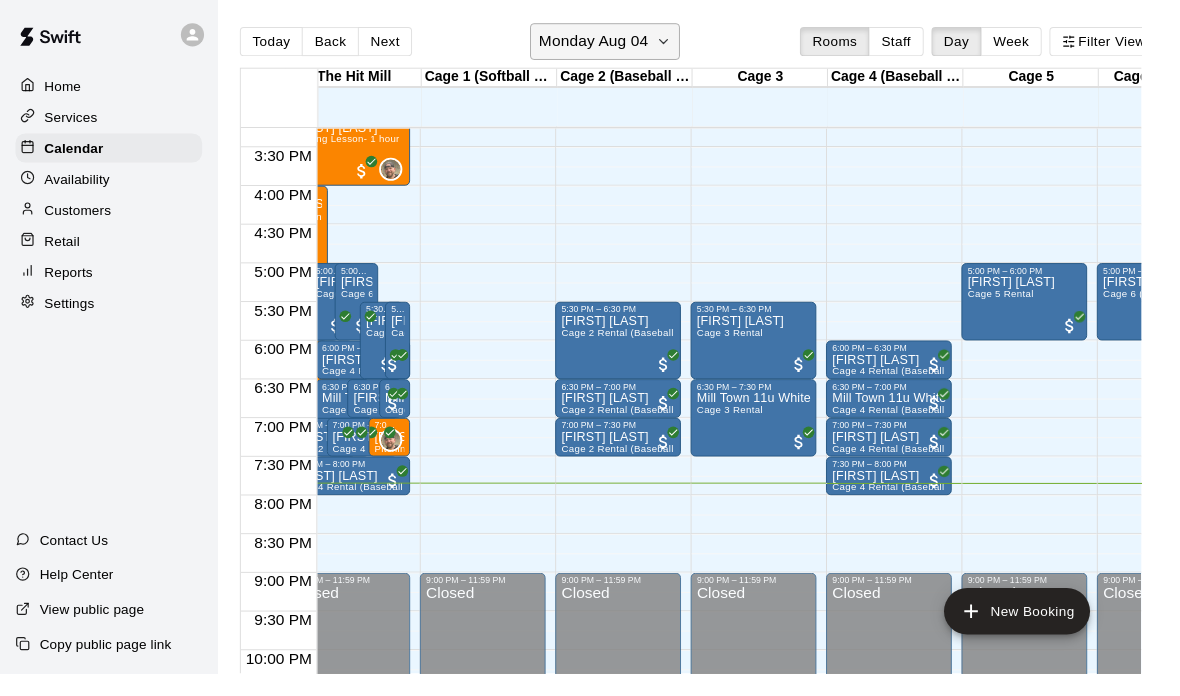 click on "Monday Aug 04" at bounding box center [613, 43] 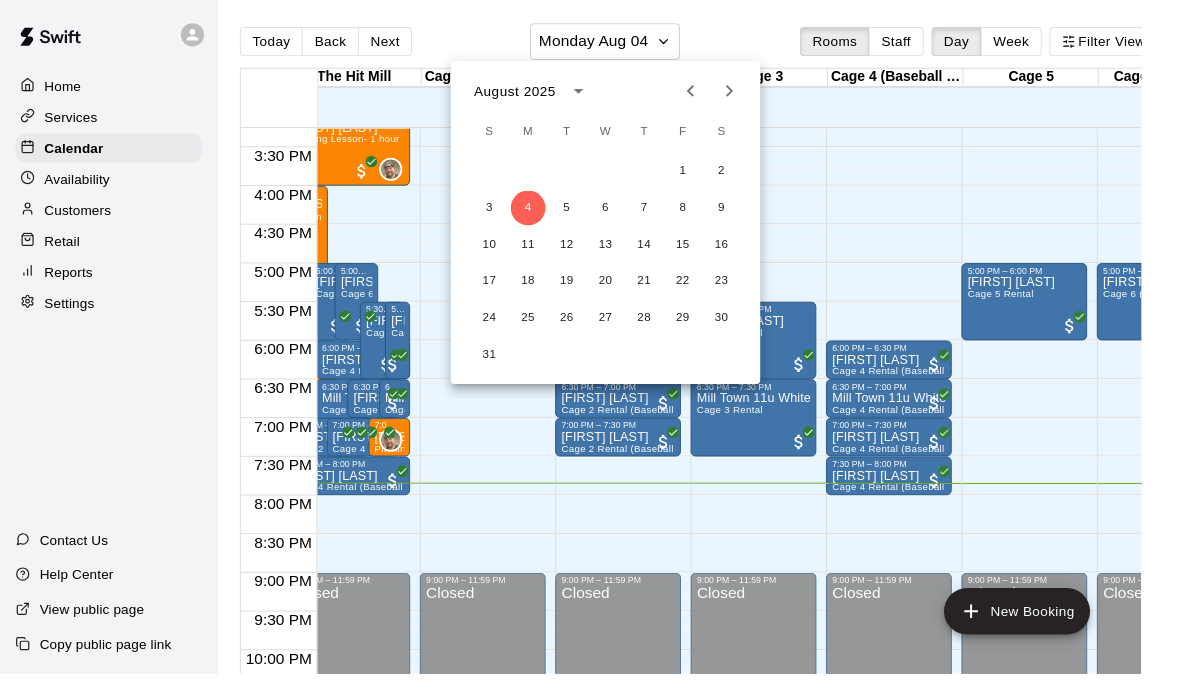 click at bounding box center (590, 348) 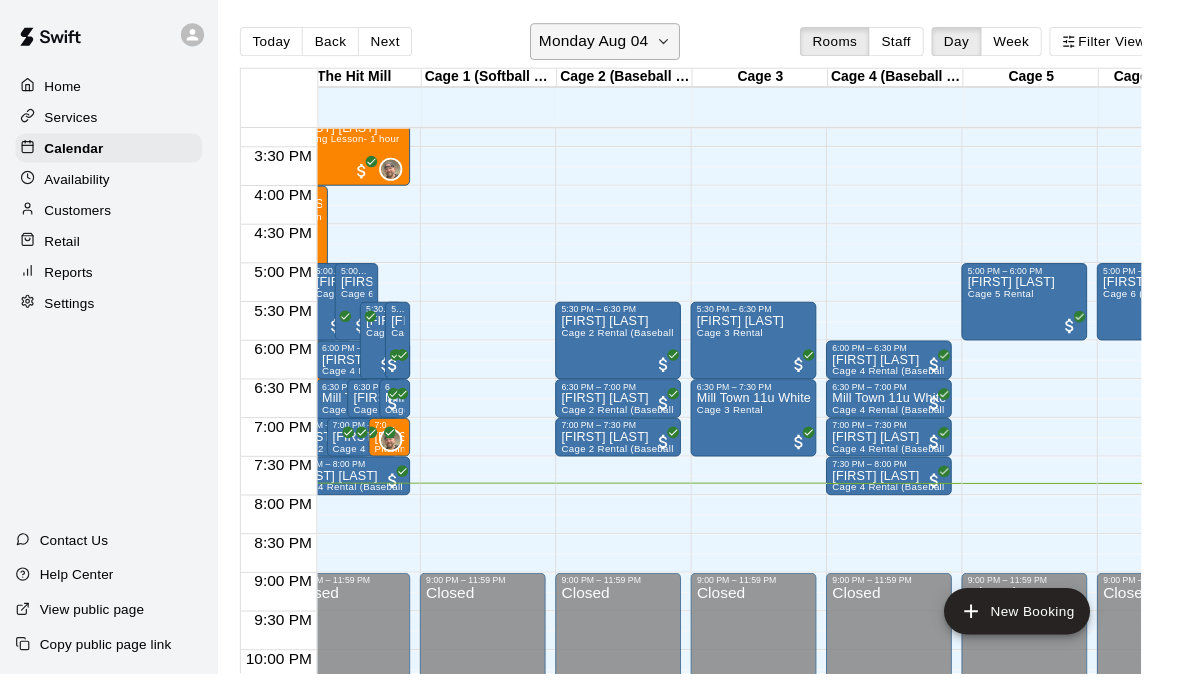 click 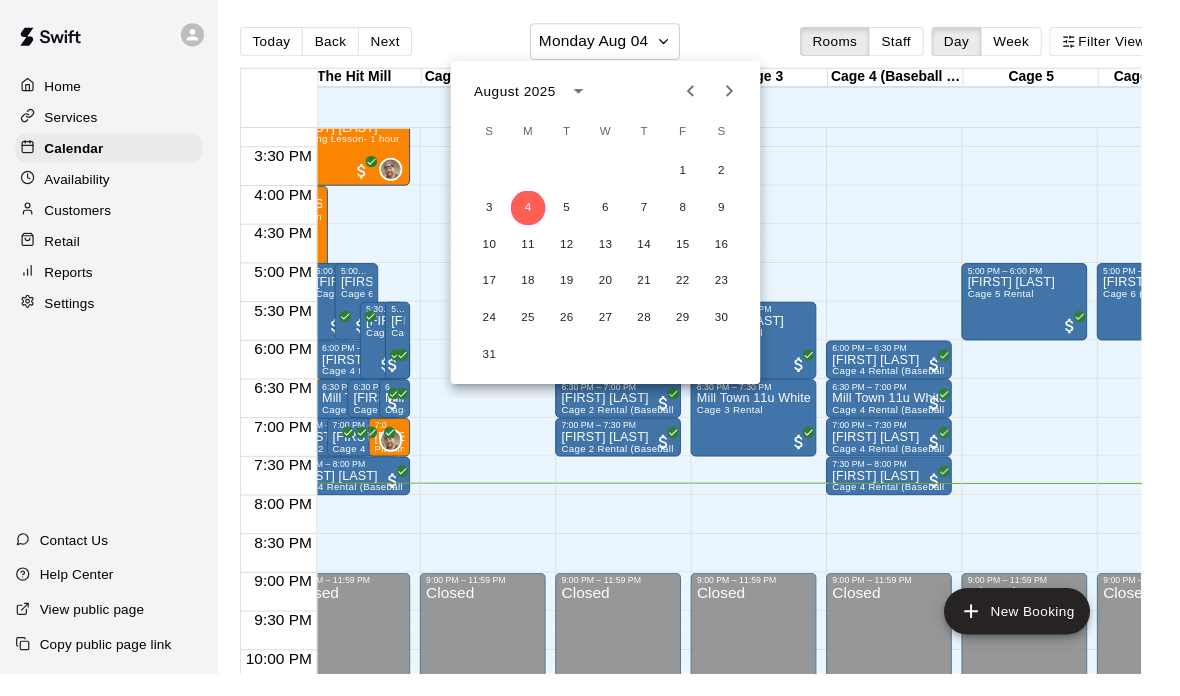 click at bounding box center [590, 348] 